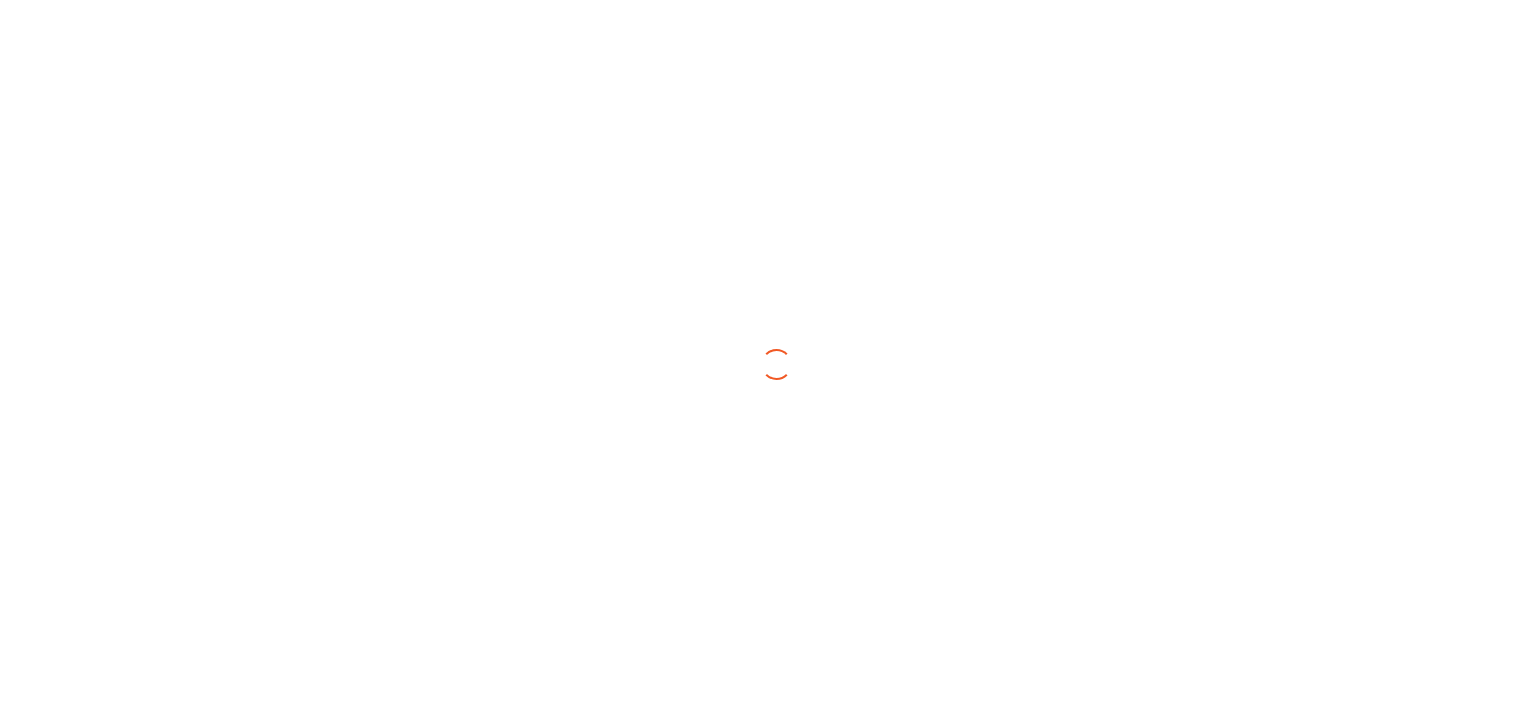 scroll, scrollTop: 0, scrollLeft: 0, axis: both 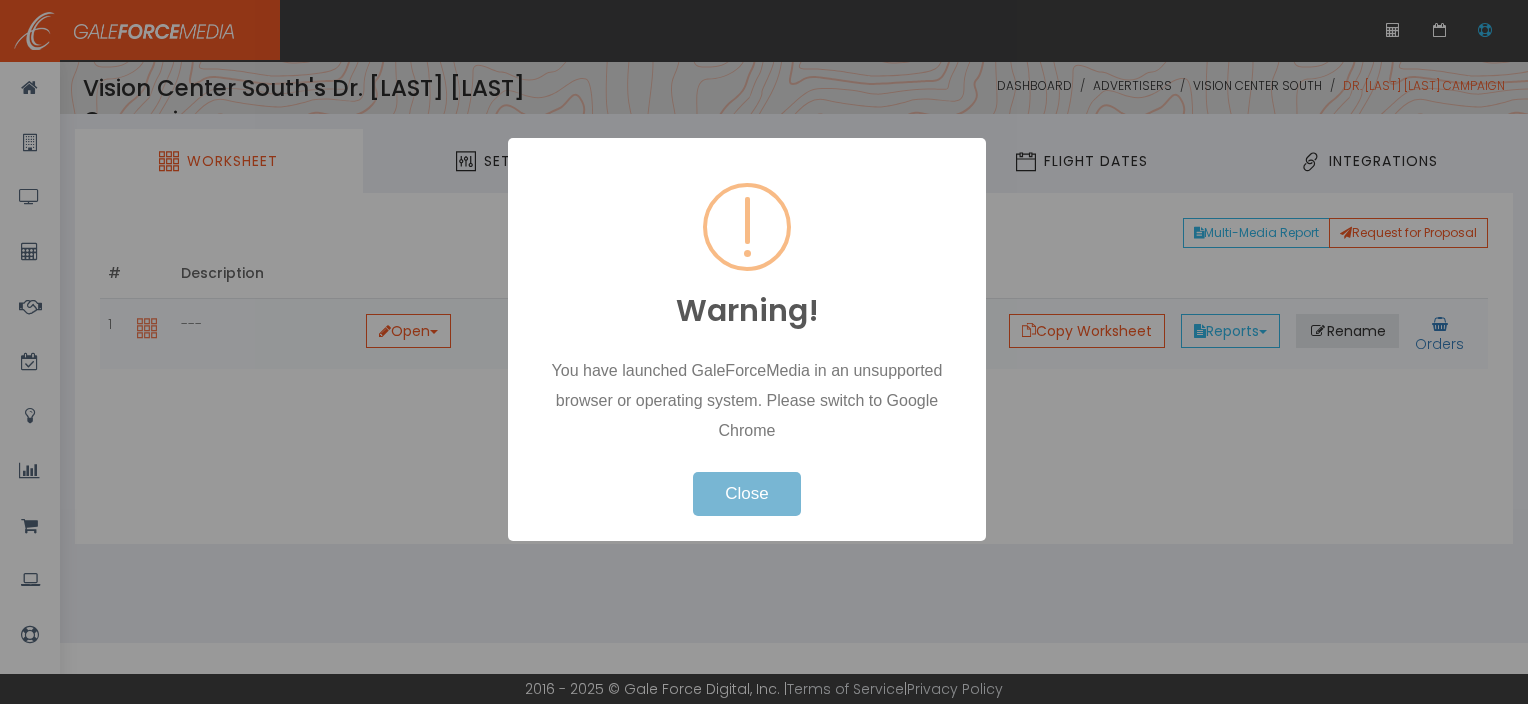 click on "Close" at bounding box center [746, 494] 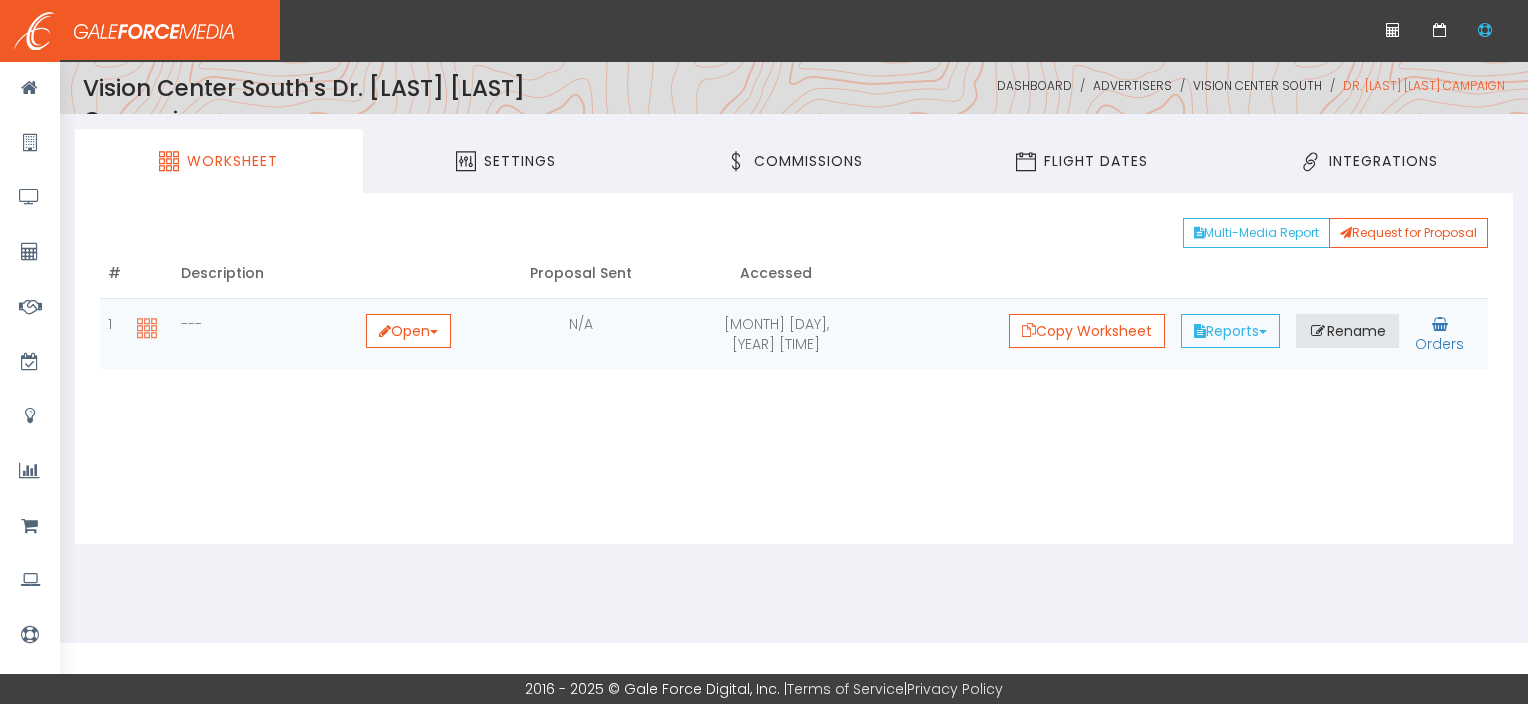 click on "#
Description
Proposal Sent
Accessed
1
---
Toggle Dropdown" at bounding box center (794, 368) 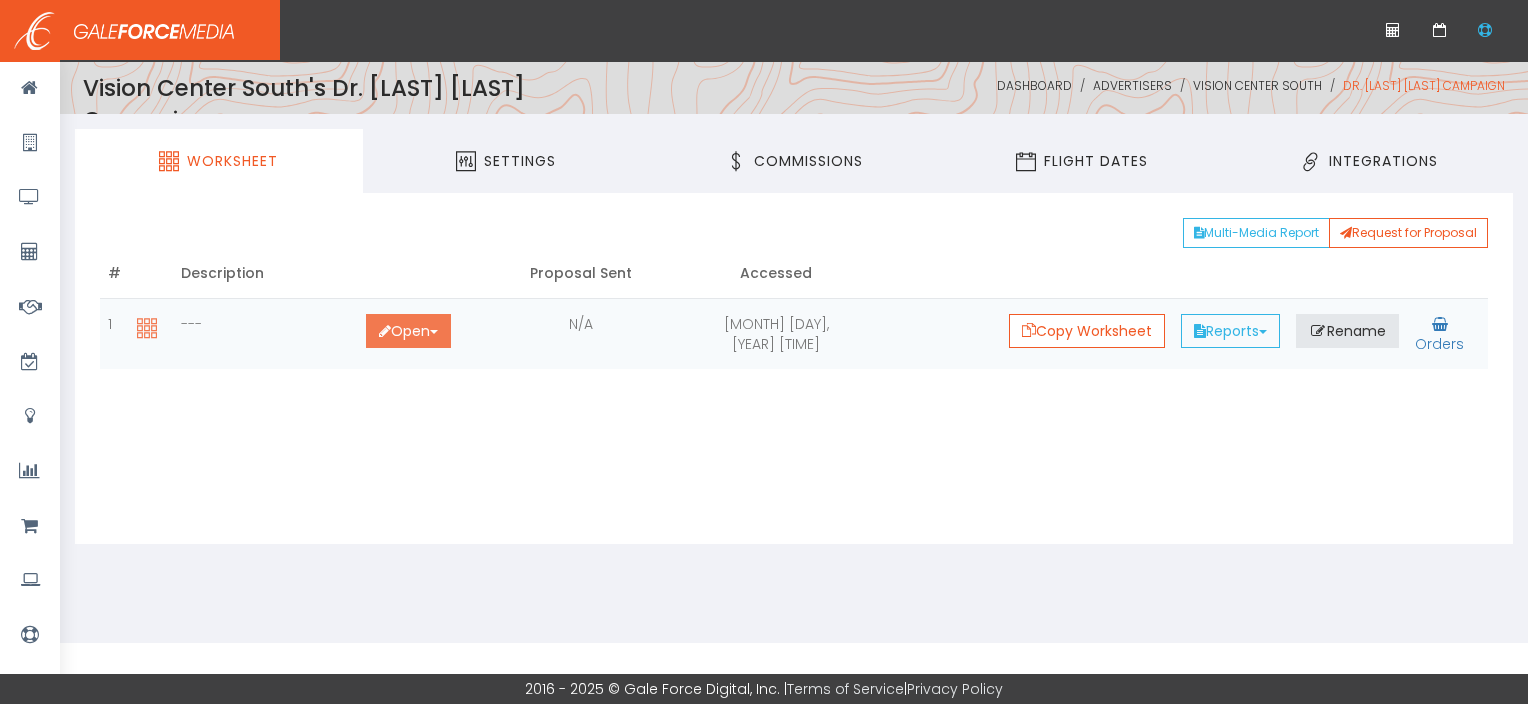 click on "Open
Toggle Dropdown" at bounding box center [408, 331] 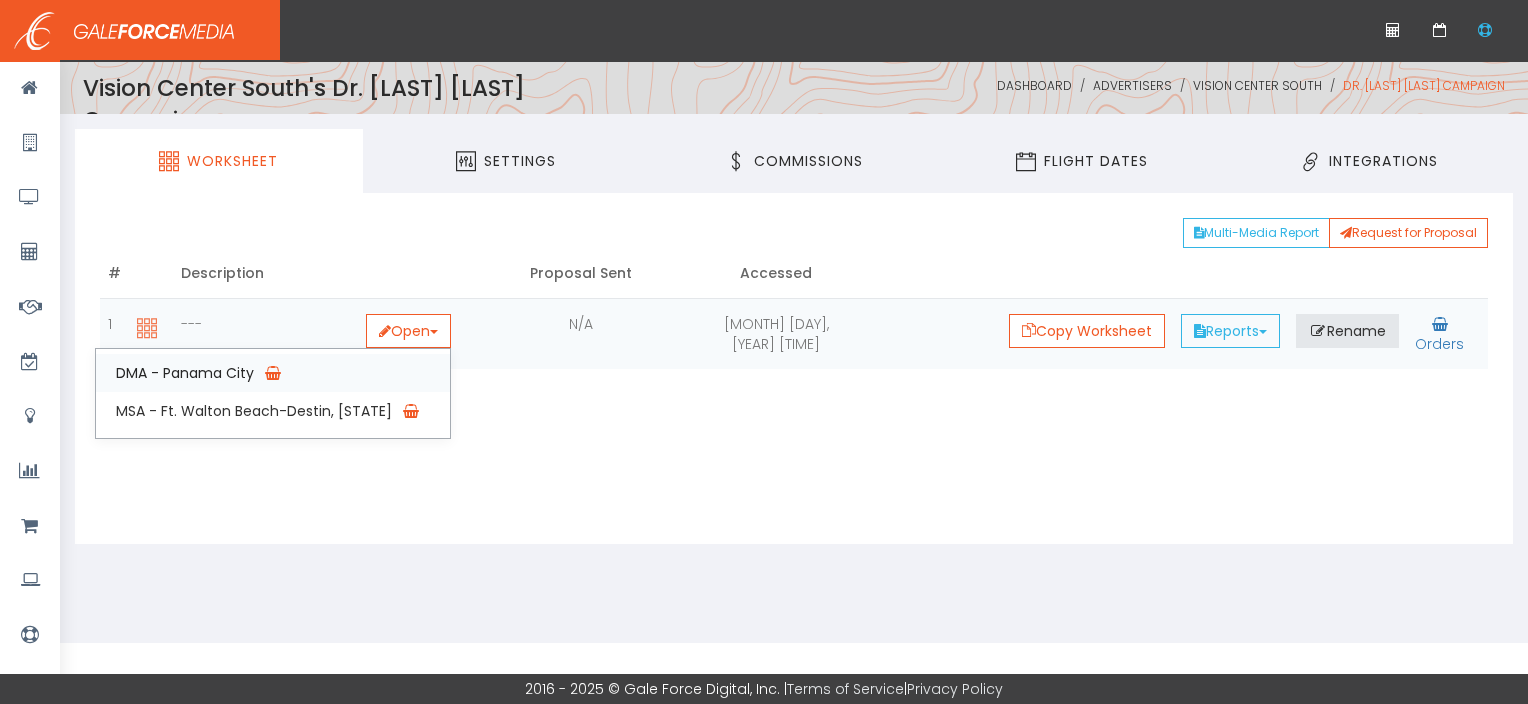 click on "DMA - Panama City" at bounding box center [273, 373] 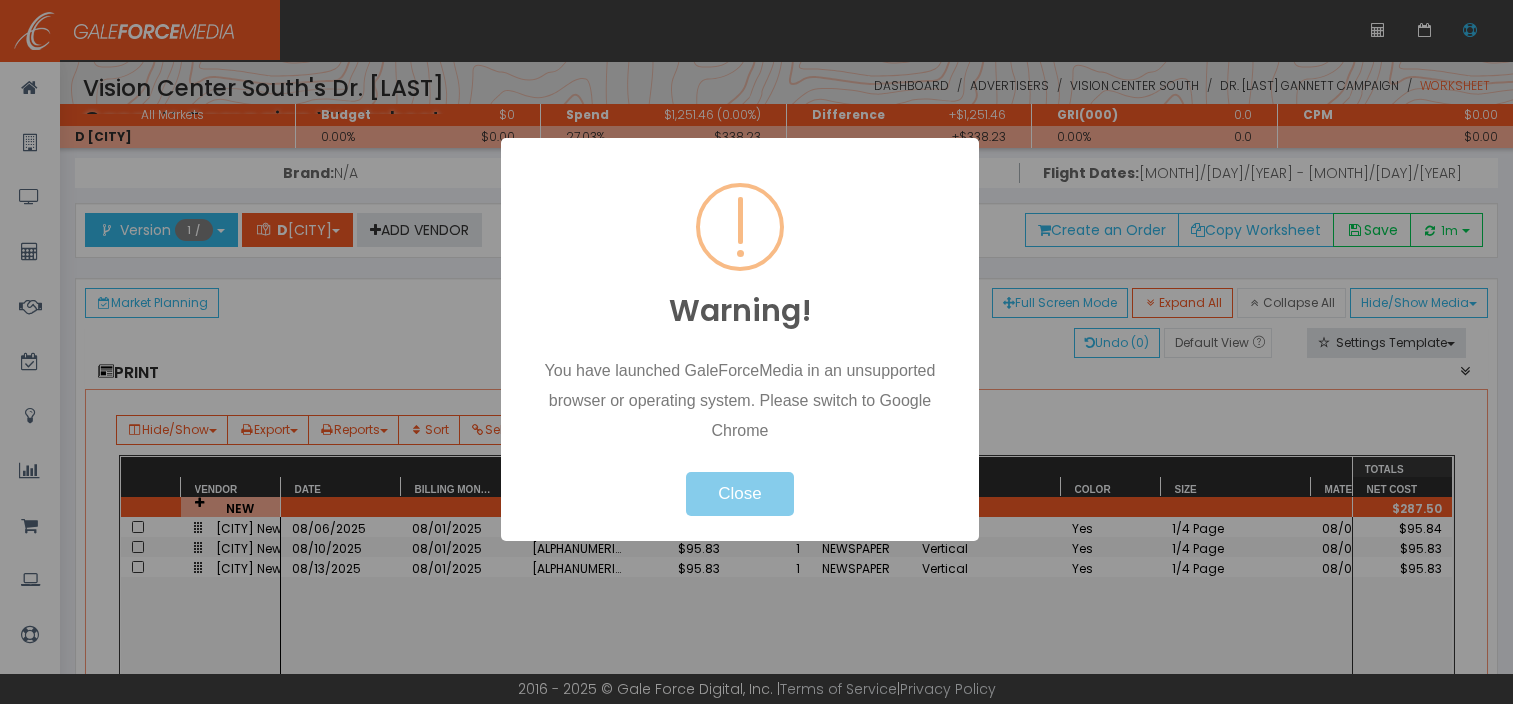 scroll, scrollTop: 0, scrollLeft: 0, axis: both 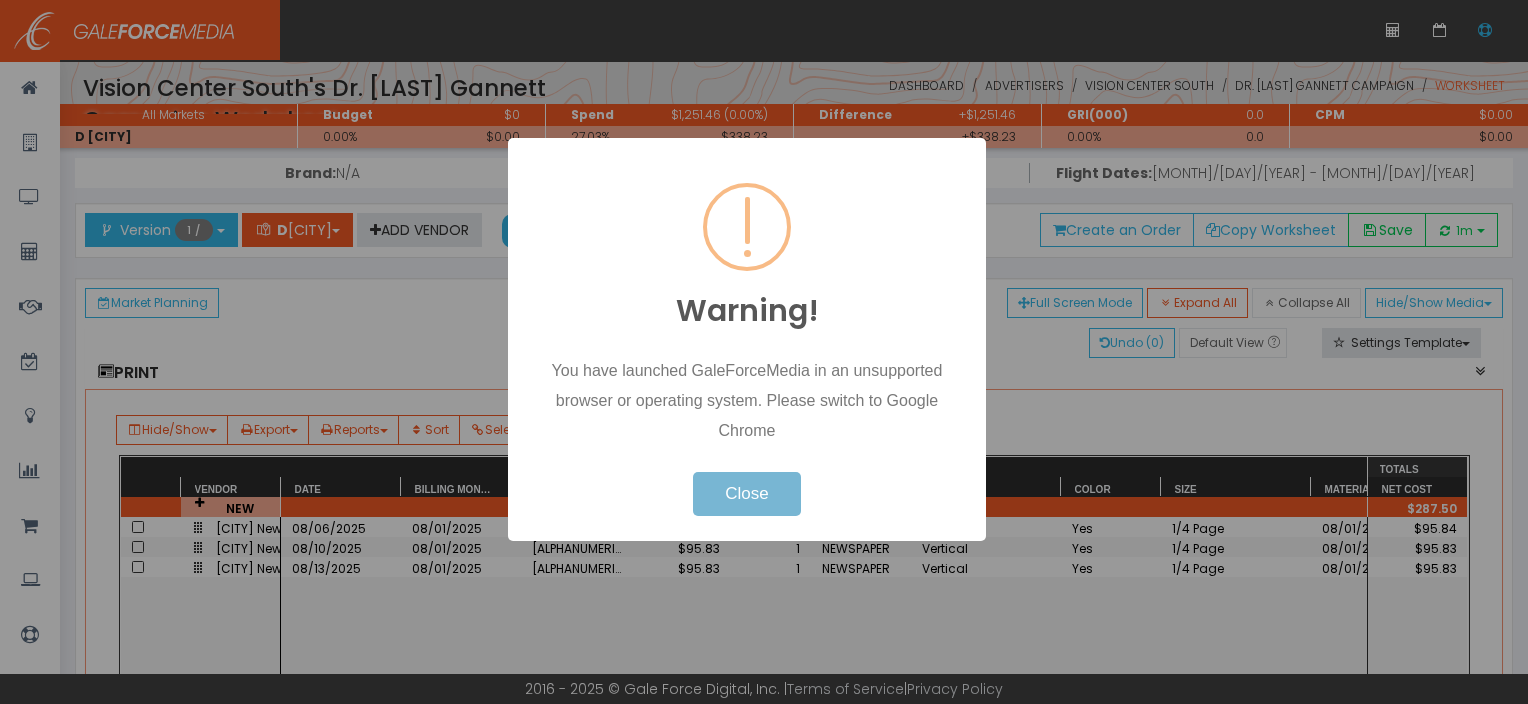 click on "Close" at bounding box center [746, 494] 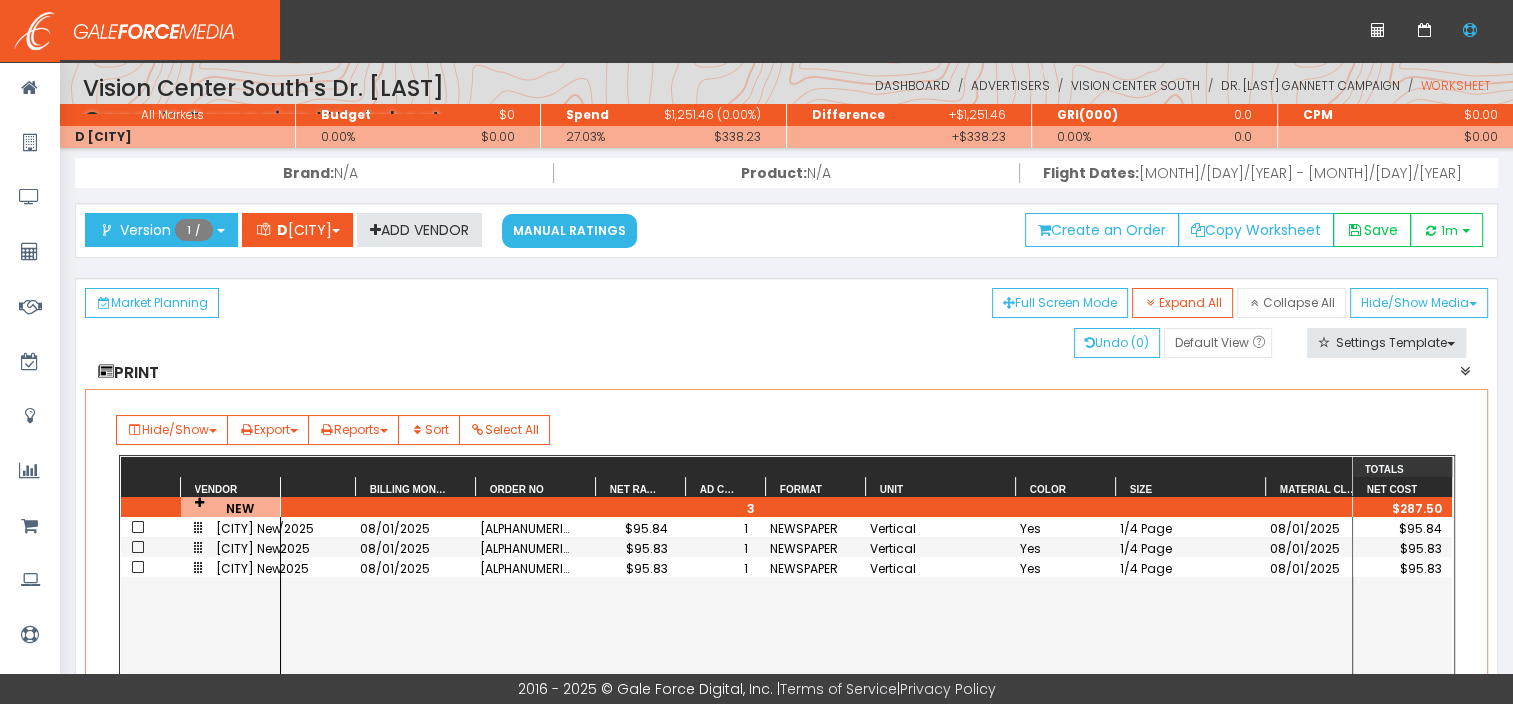 scroll, scrollTop: 0, scrollLeft: 0, axis: both 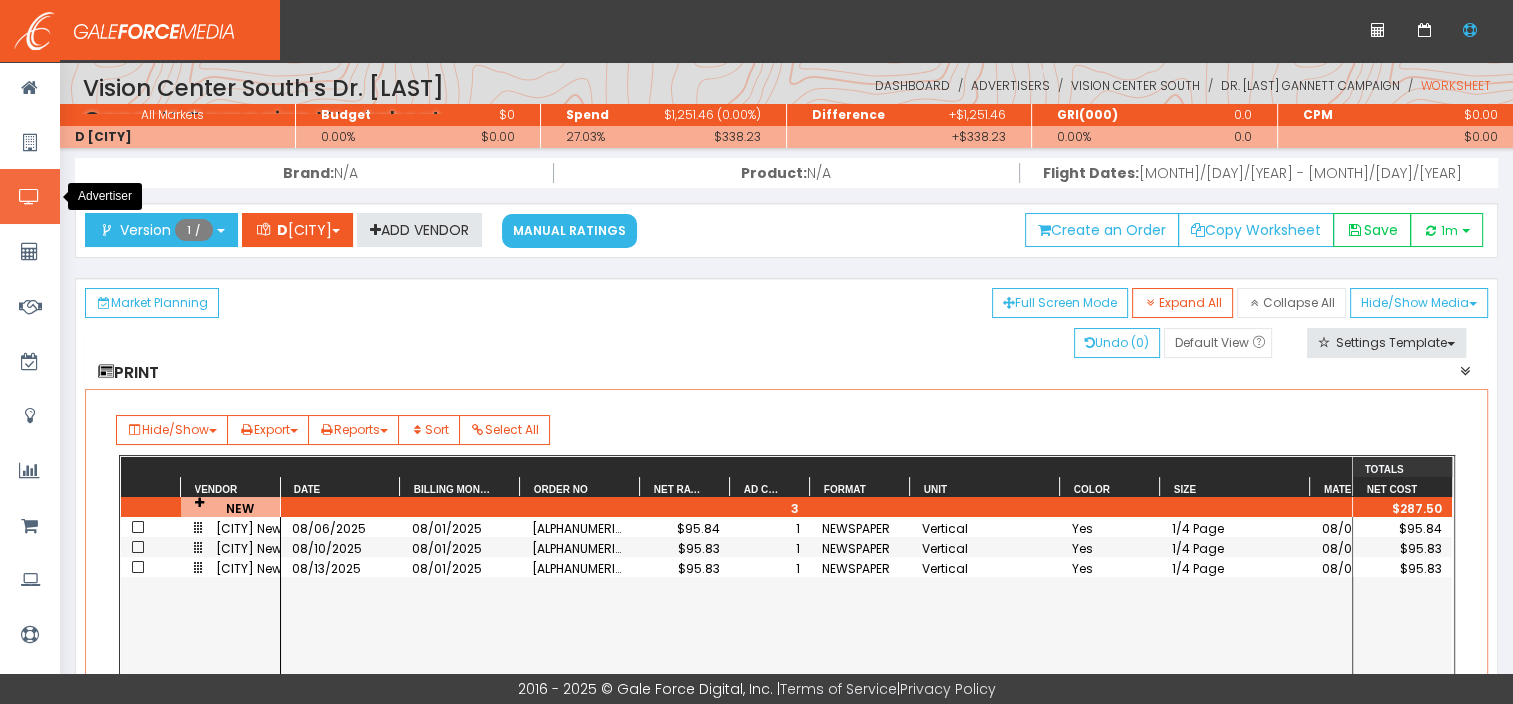 click at bounding box center (29, 197) 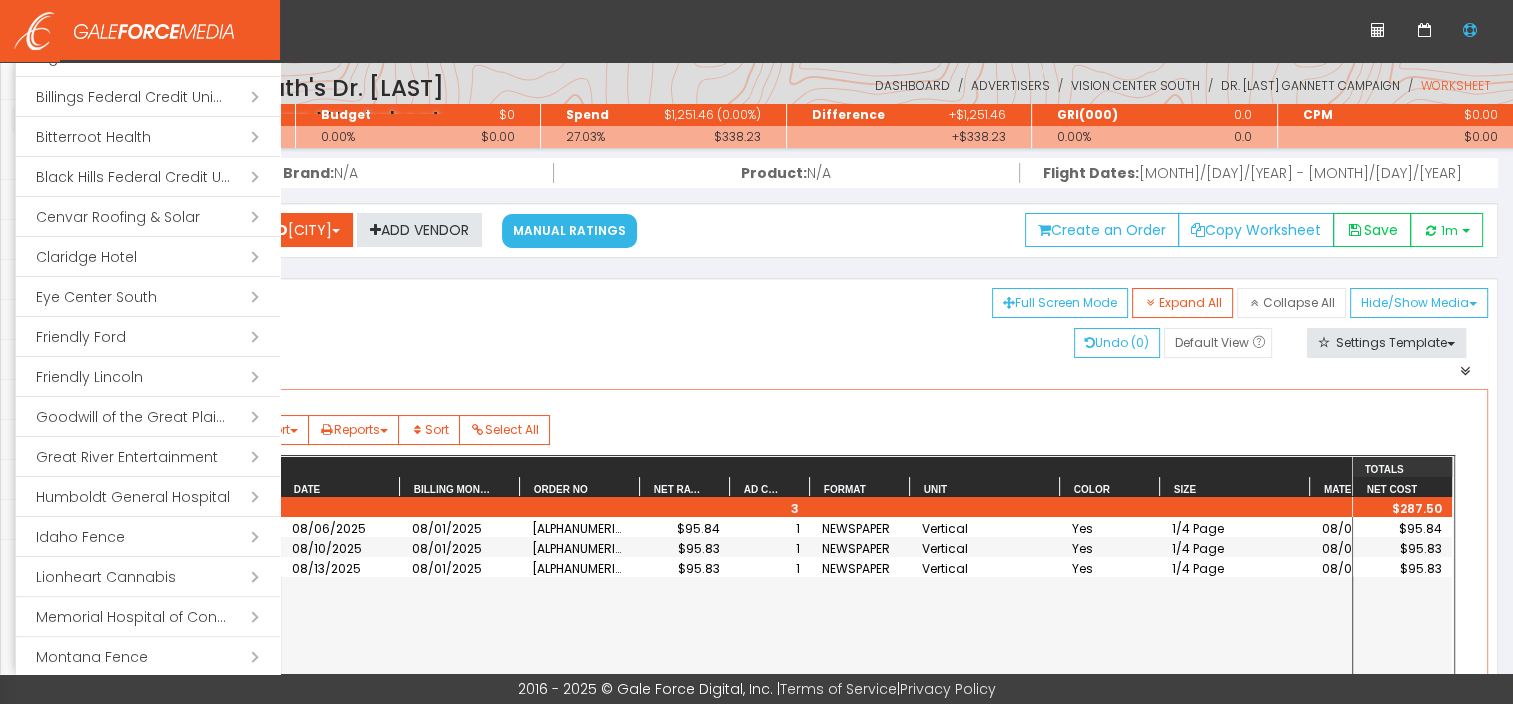 scroll, scrollTop: 458, scrollLeft: 0, axis: vertical 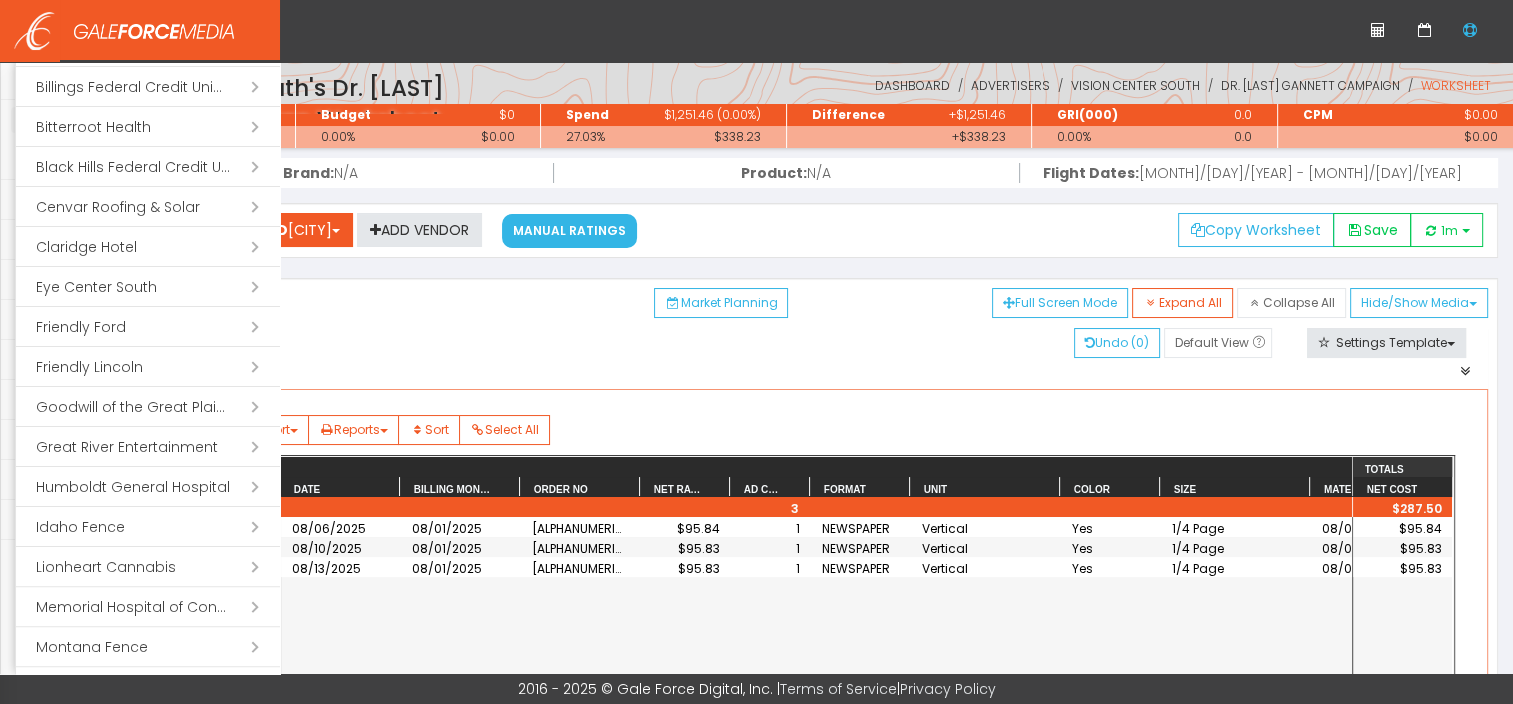 click on "Open submenu (  Eye Center South)" at bounding box center (148, 287) 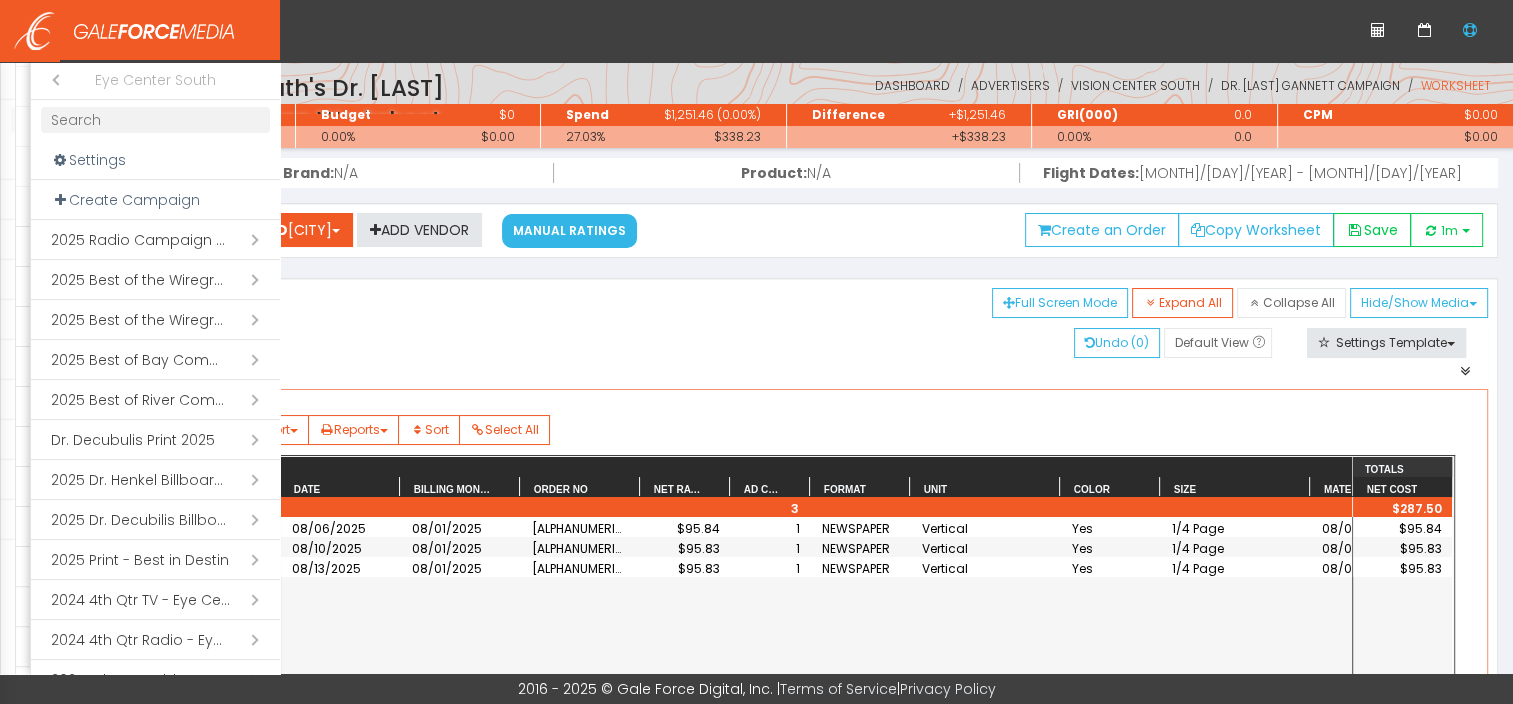 click on "Open submenu (   Dr. Decubulis Print 2025)" at bounding box center (155, 440) 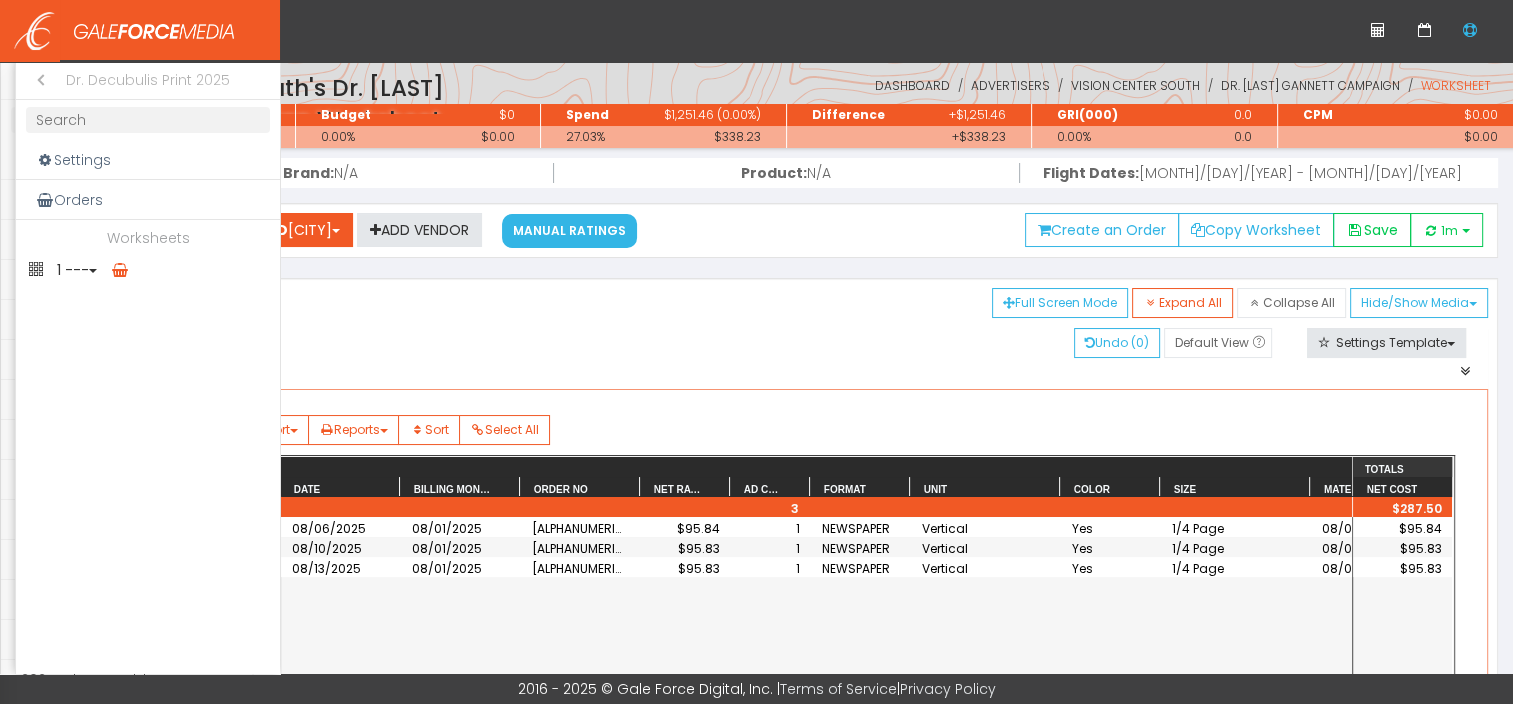 click at bounding box center [93, 271] 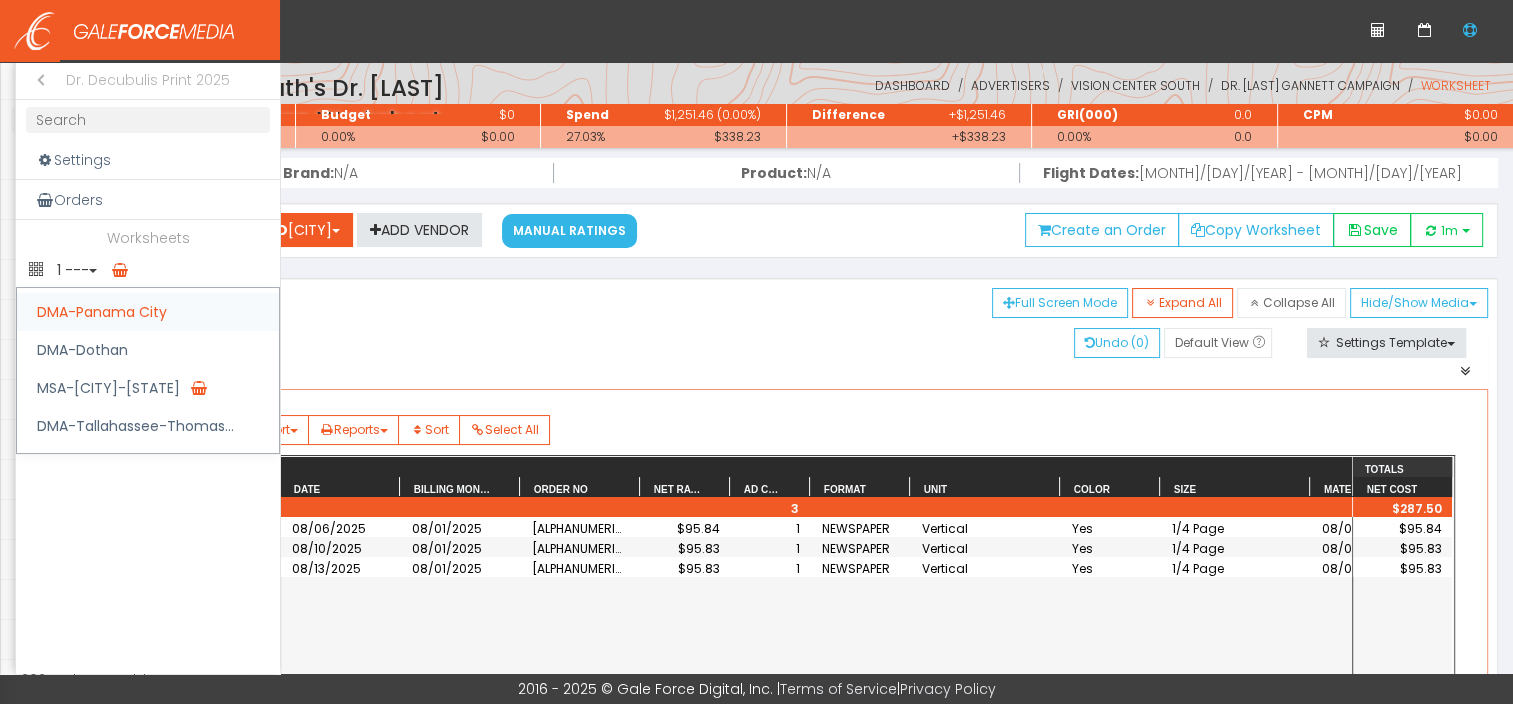click on "DMA-Panama City" at bounding box center [148, 312] 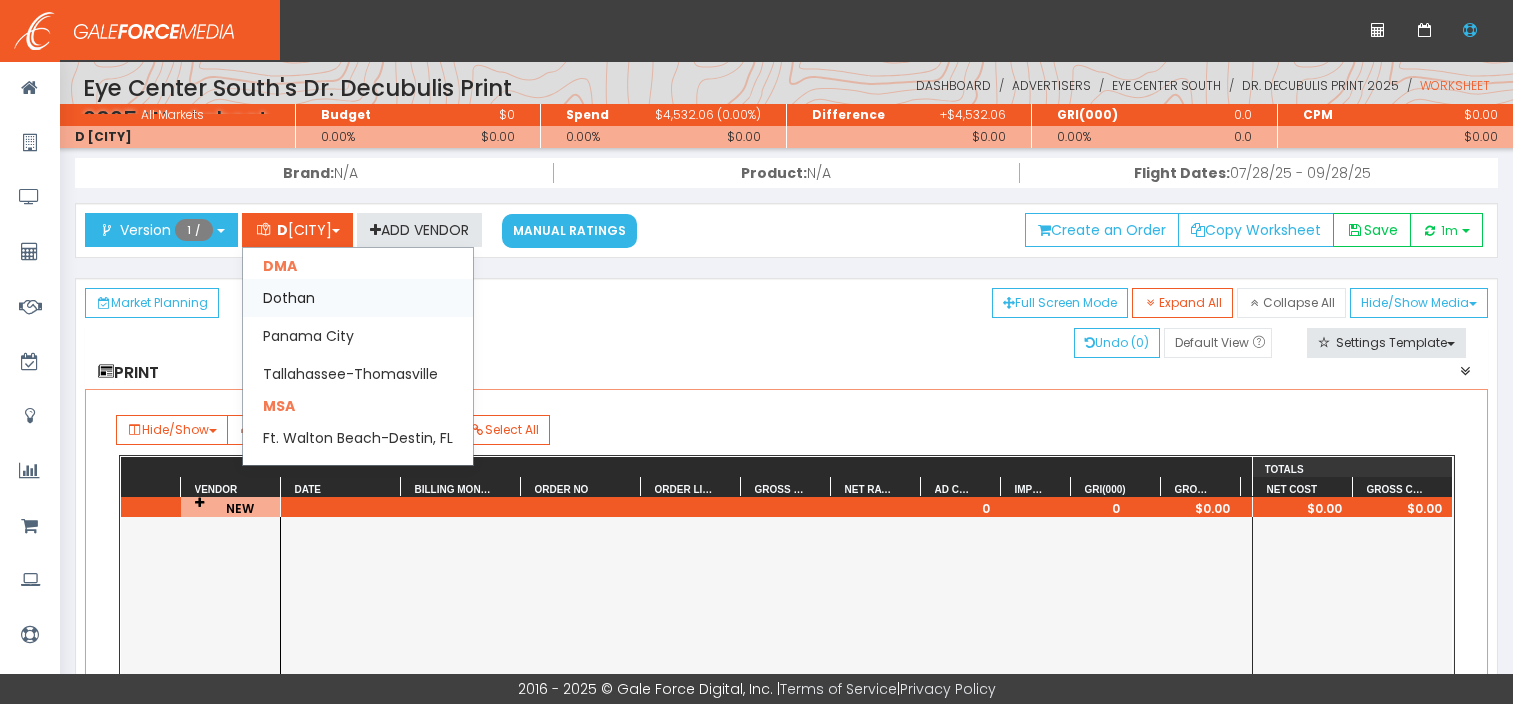 click on "Dothan" at bounding box center (358, 298) 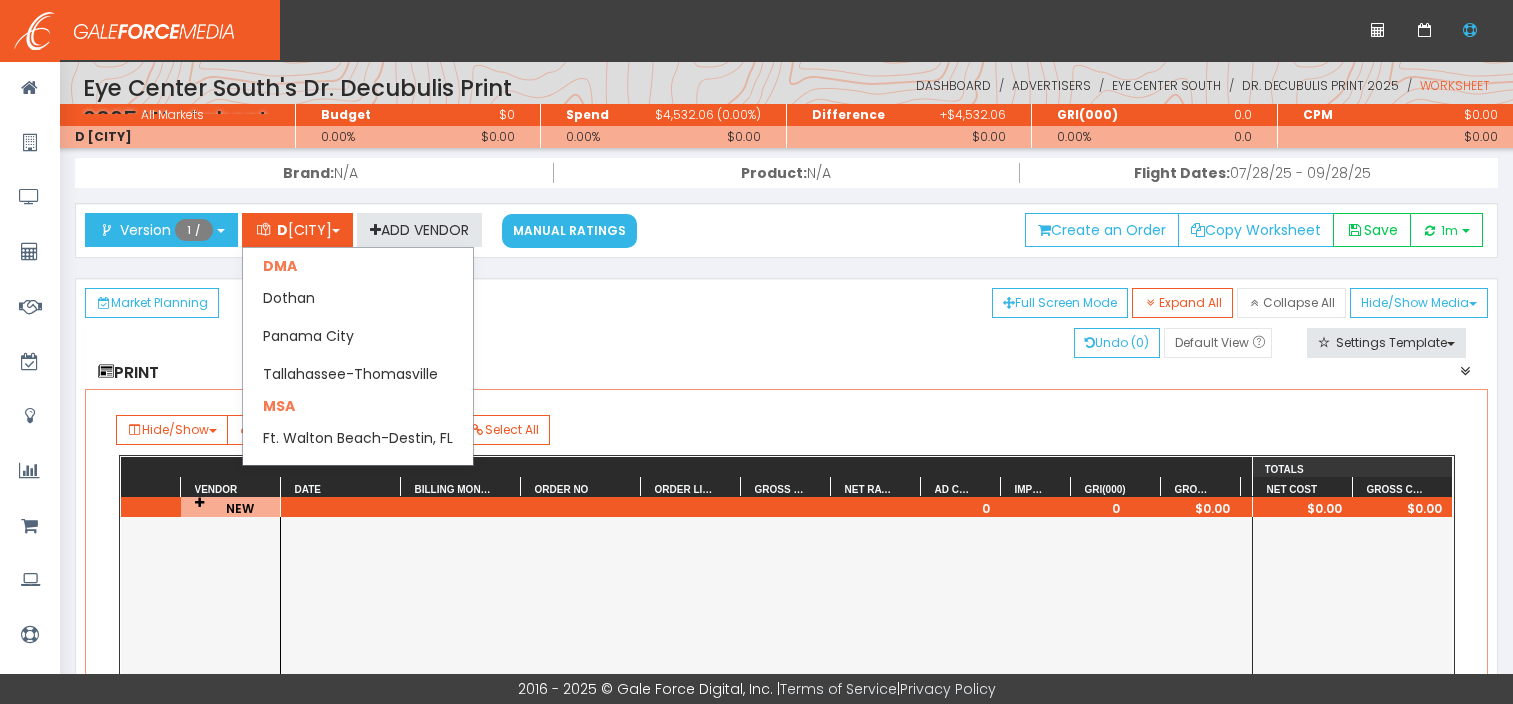 scroll, scrollTop: 0, scrollLeft: 0, axis: both 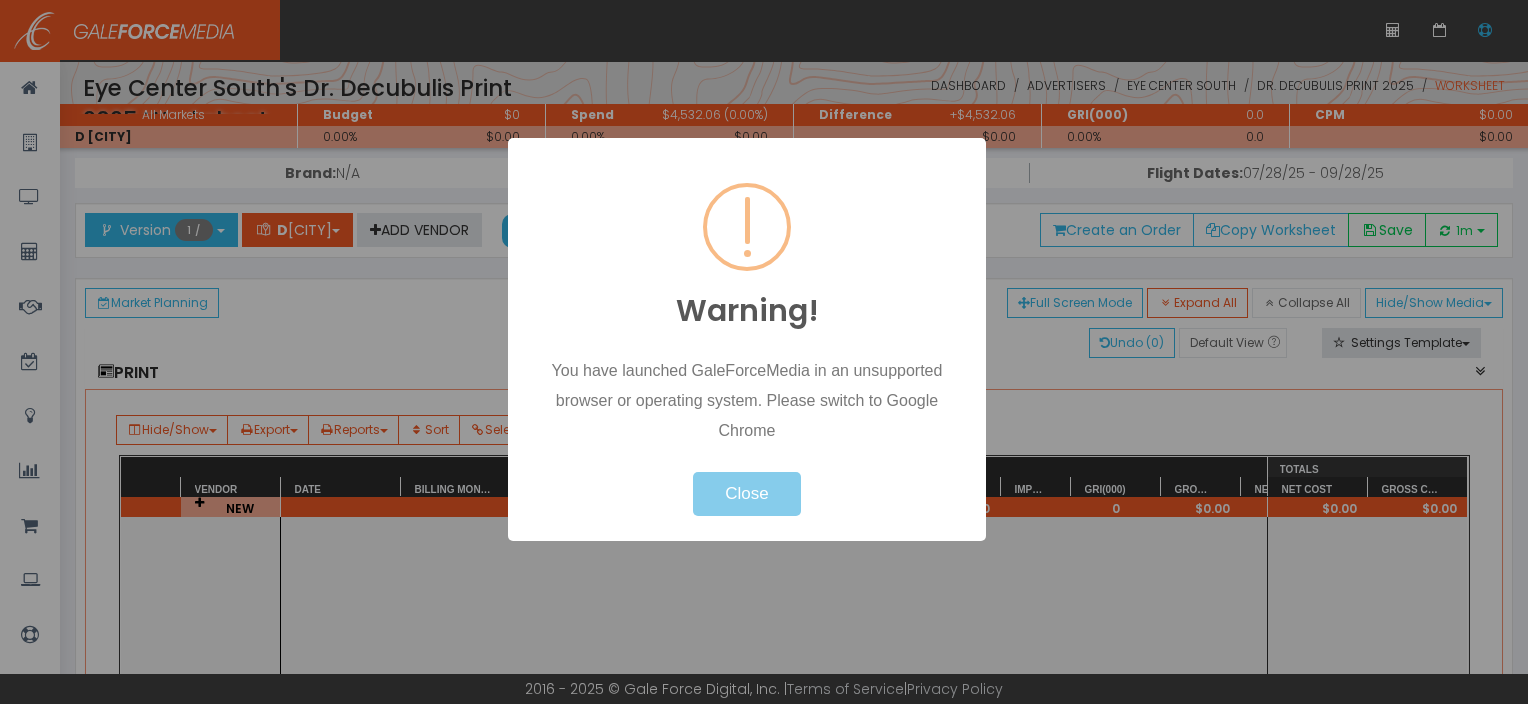 click on "Close" at bounding box center (746, 494) 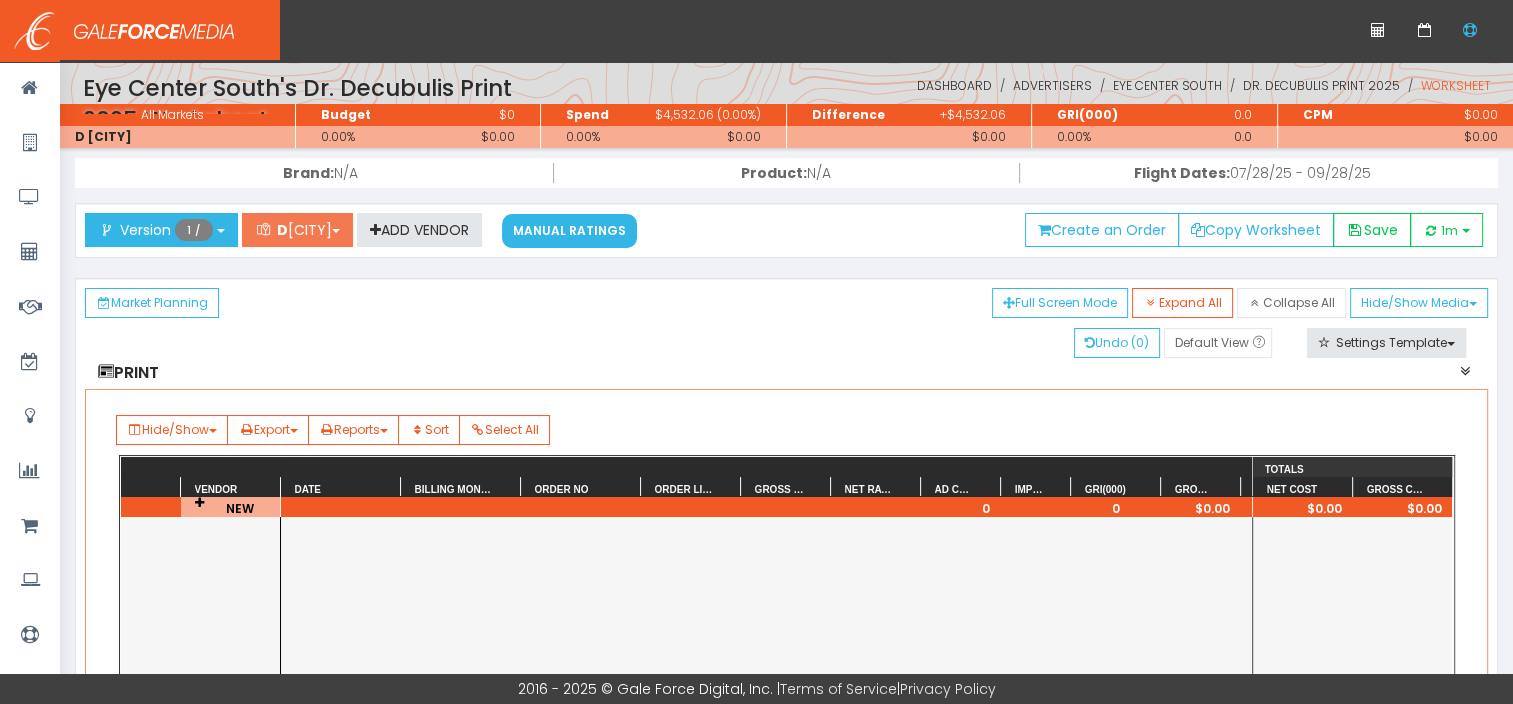 click at bounding box center [336, 231] 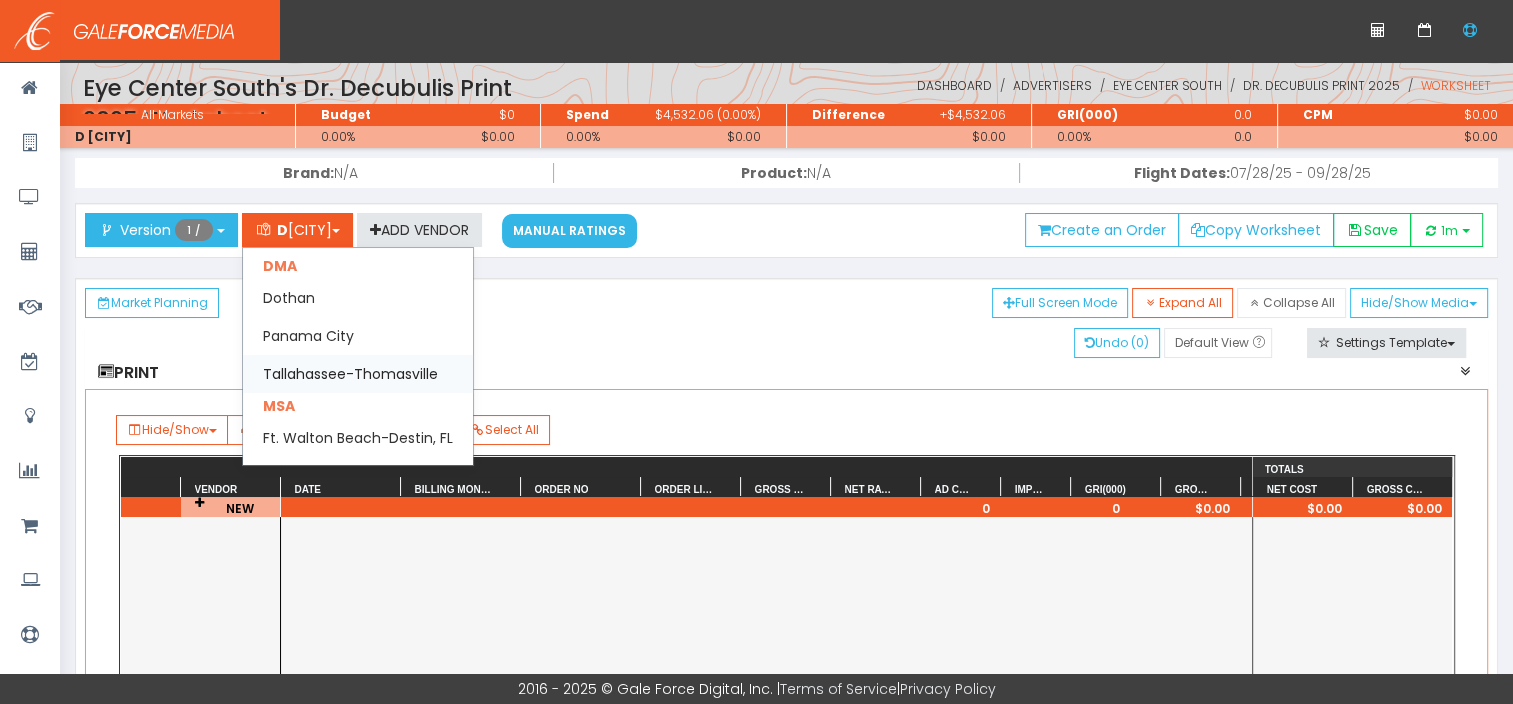 click on "Tallahassee-Thomasville" at bounding box center (358, 298) 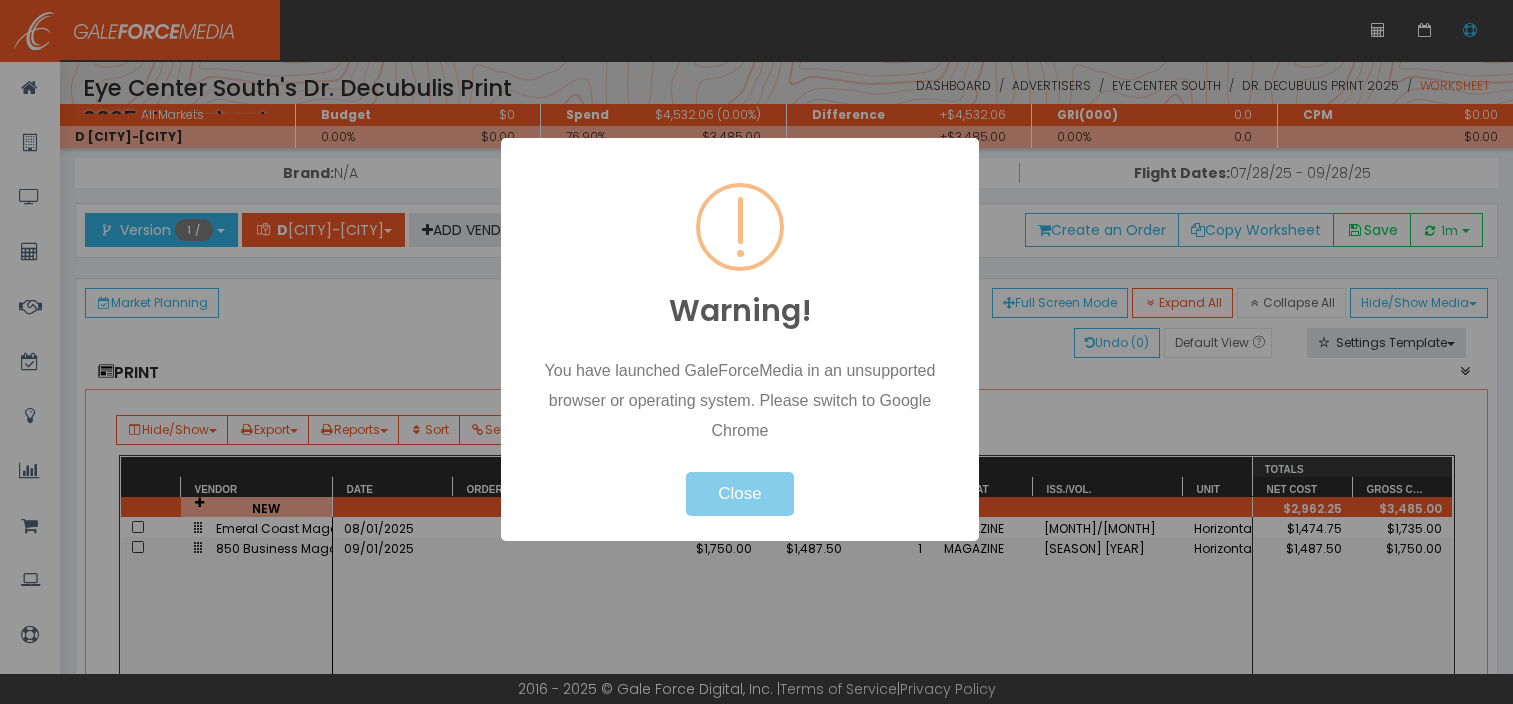 scroll, scrollTop: 0, scrollLeft: 0, axis: both 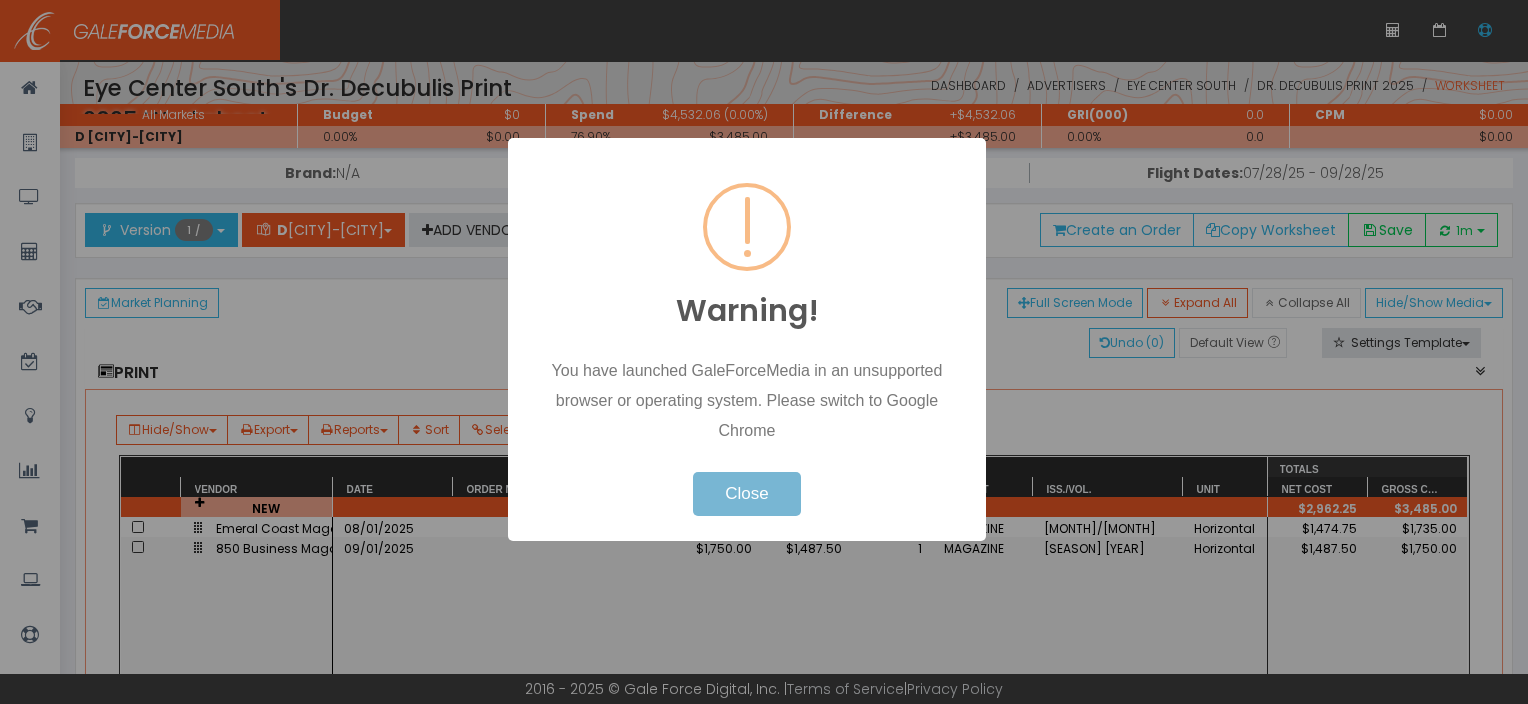 click on "Close" at bounding box center (746, 494) 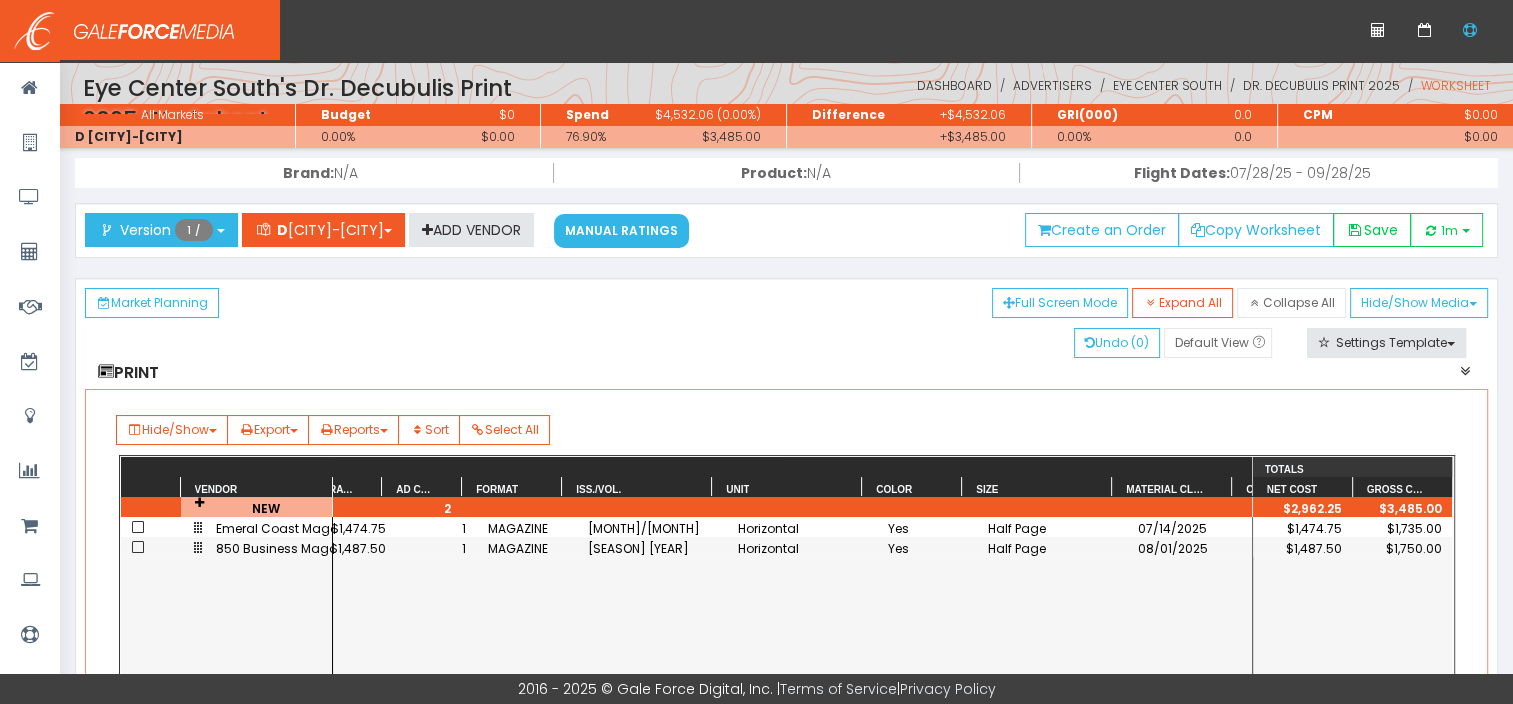 scroll, scrollTop: 0, scrollLeft: 455, axis: horizontal 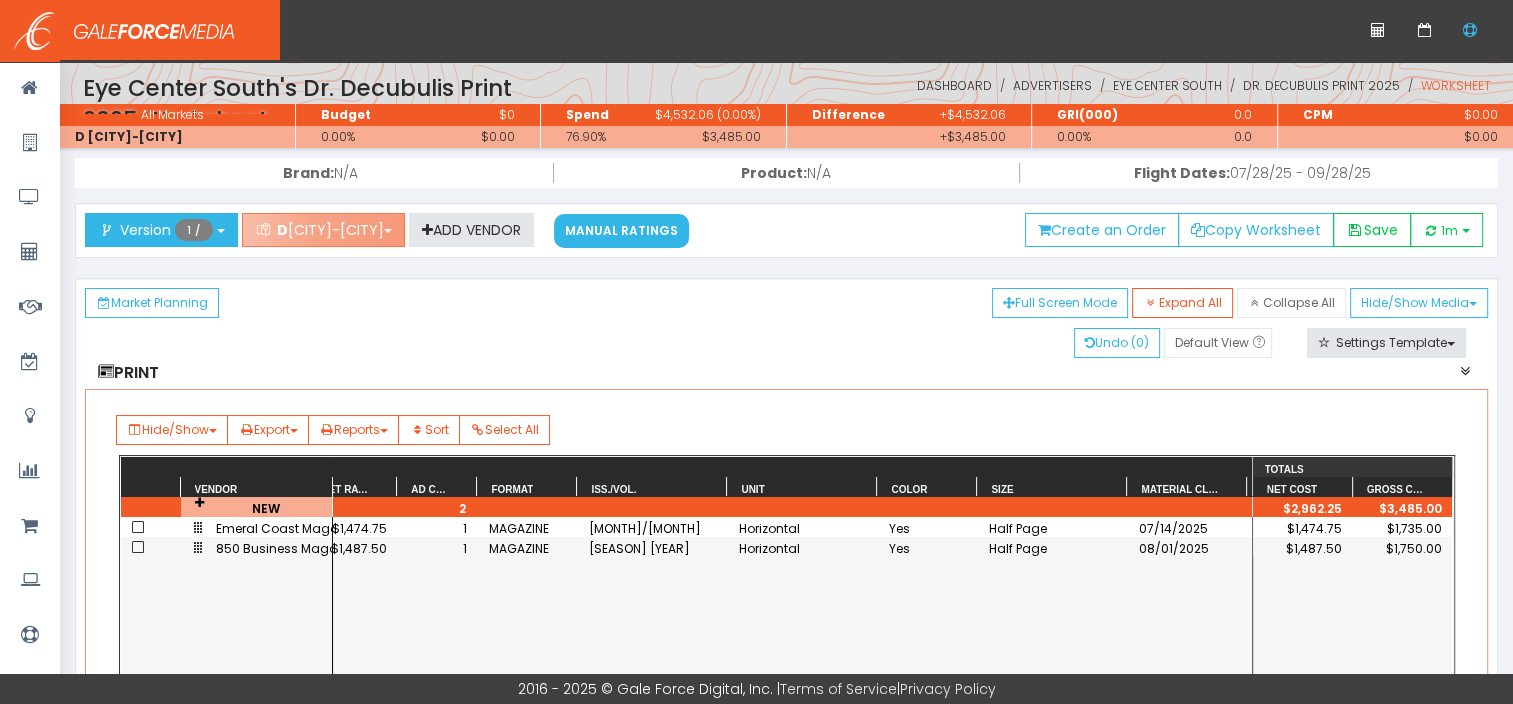click on "D [CITY]-[CITY]" at bounding box center (323, 230) 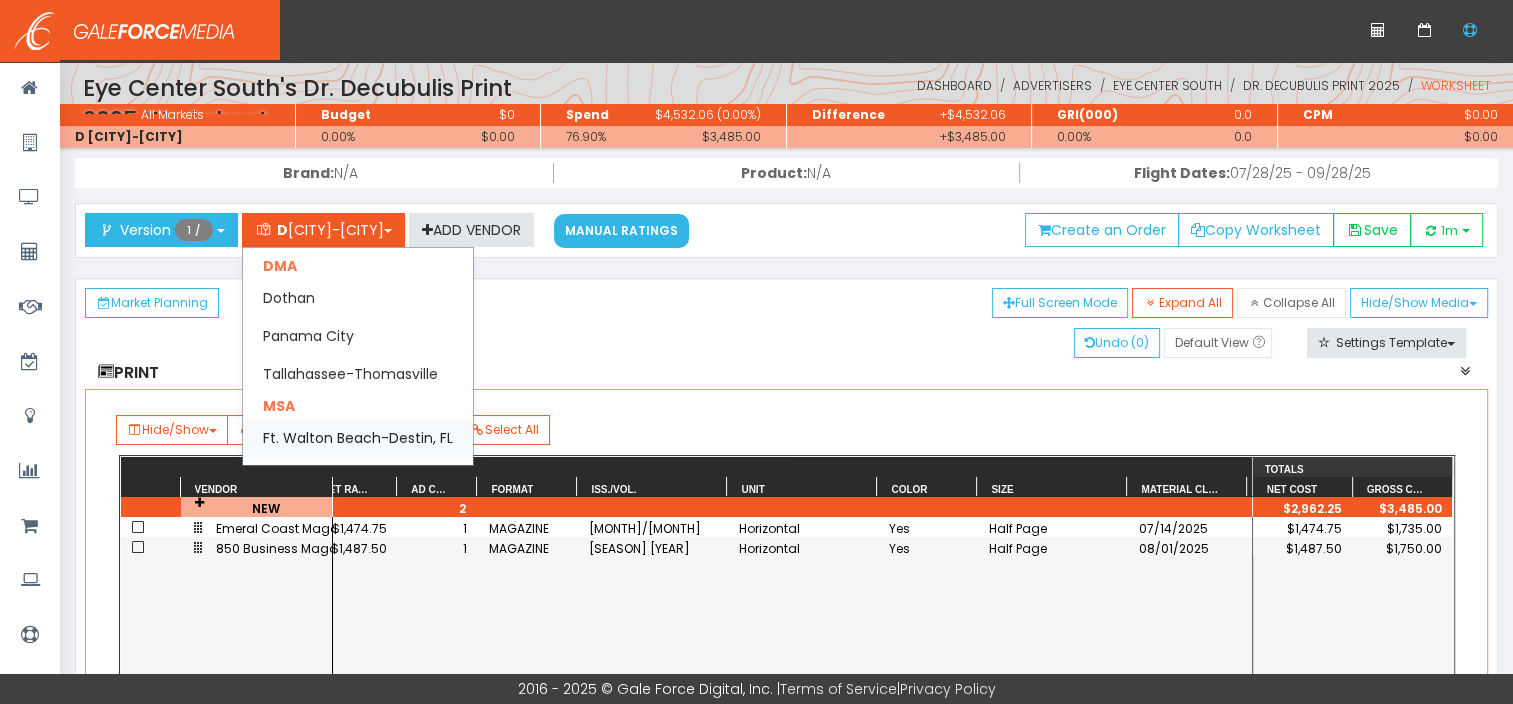 click on "Ft. Walton Beach-Destin, FL" at bounding box center [358, 298] 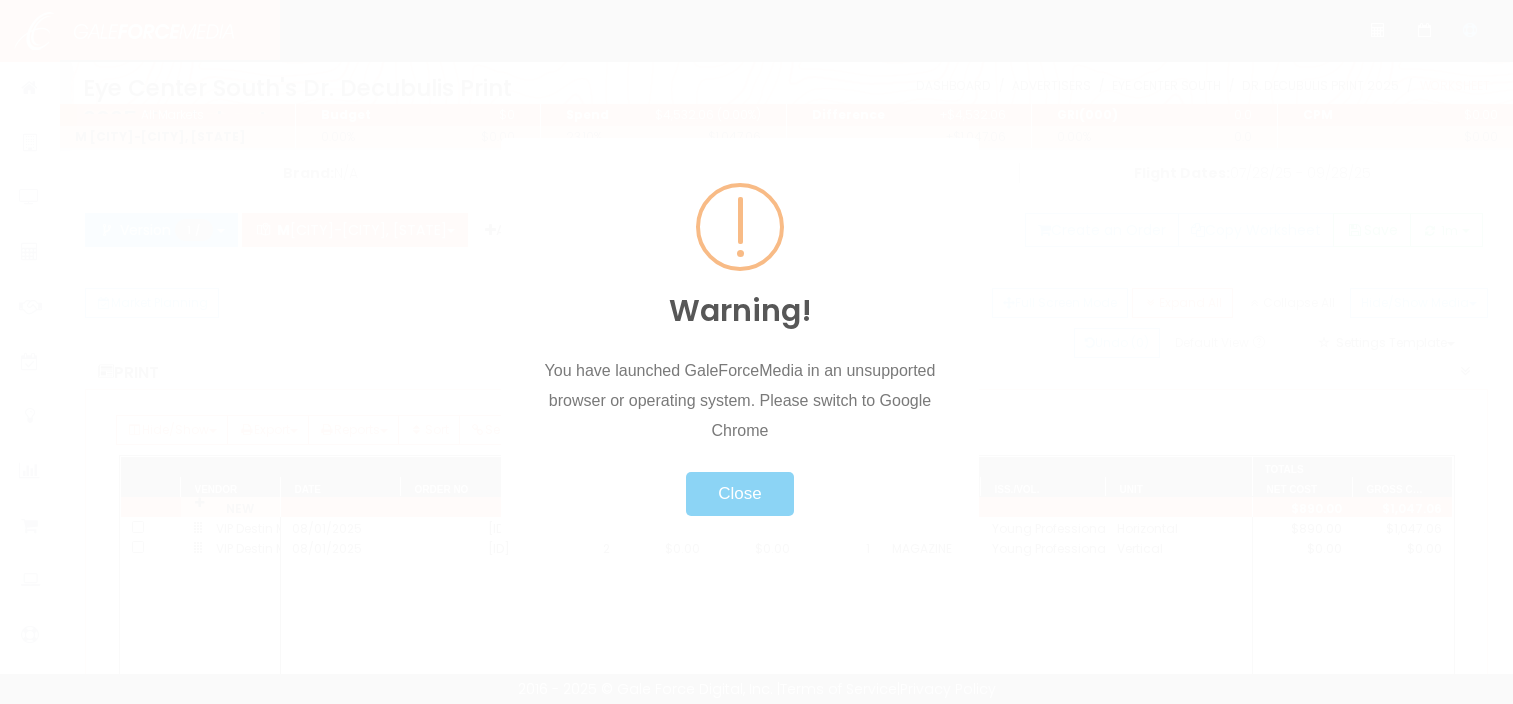 scroll, scrollTop: 0, scrollLeft: 0, axis: both 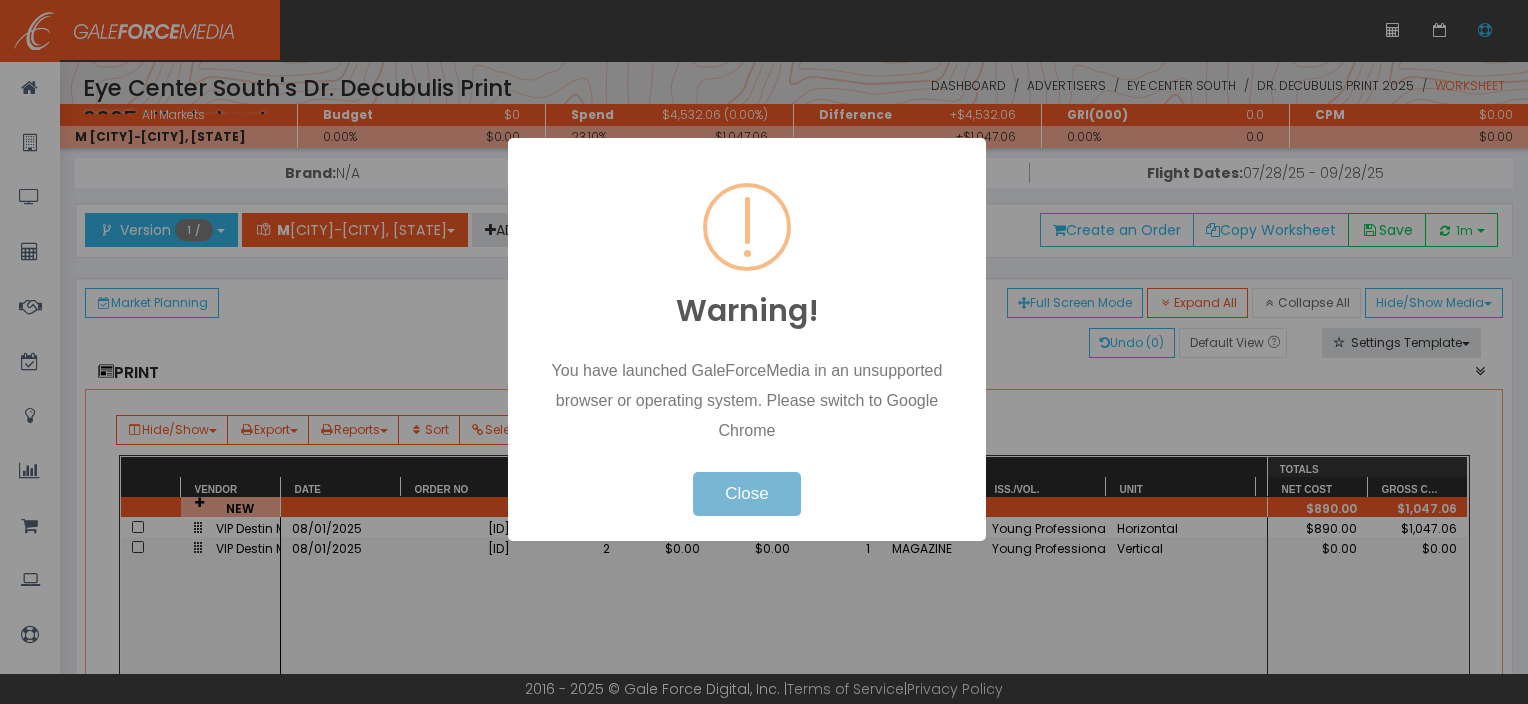 click on "Close" at bounding box center [746, 494] 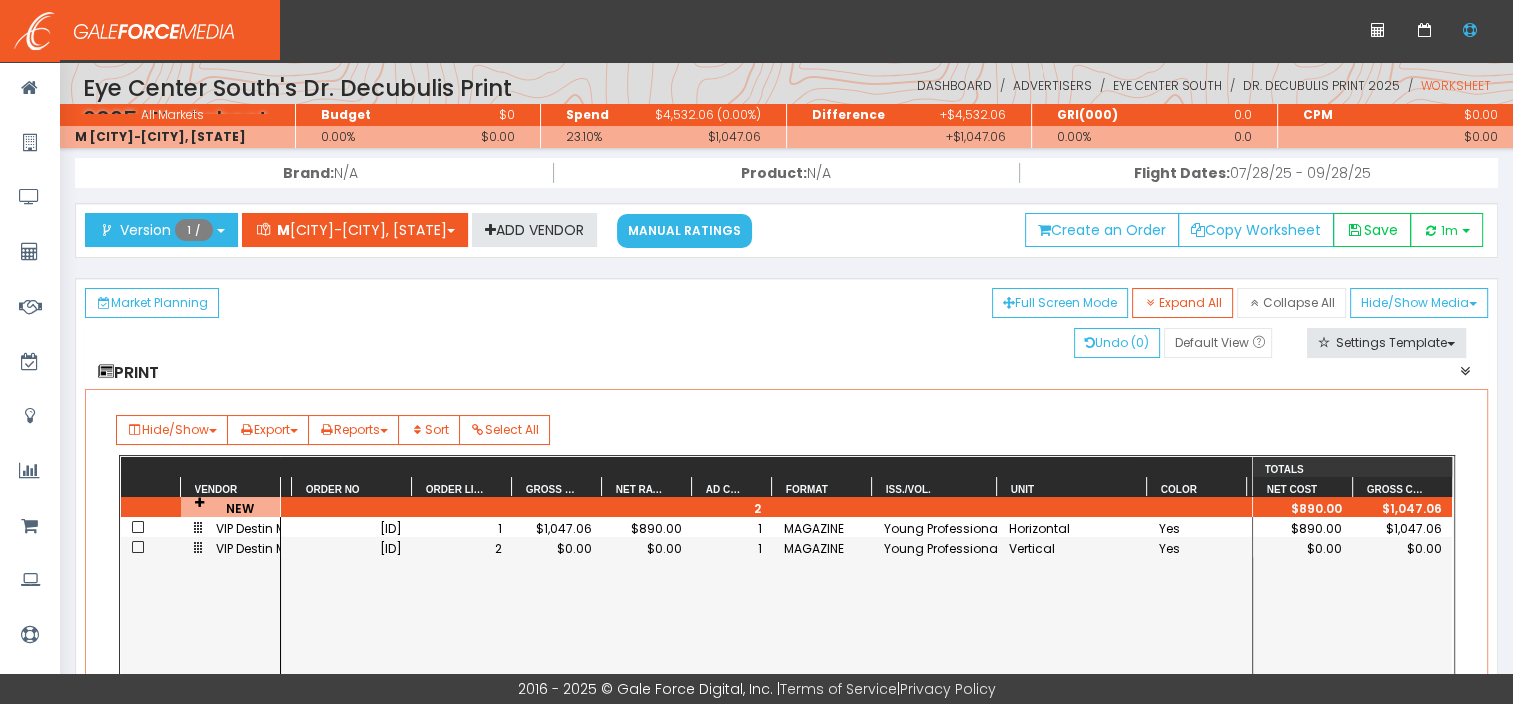 scroll, scrollTop: 0, scrollLeft: 0, axis: both 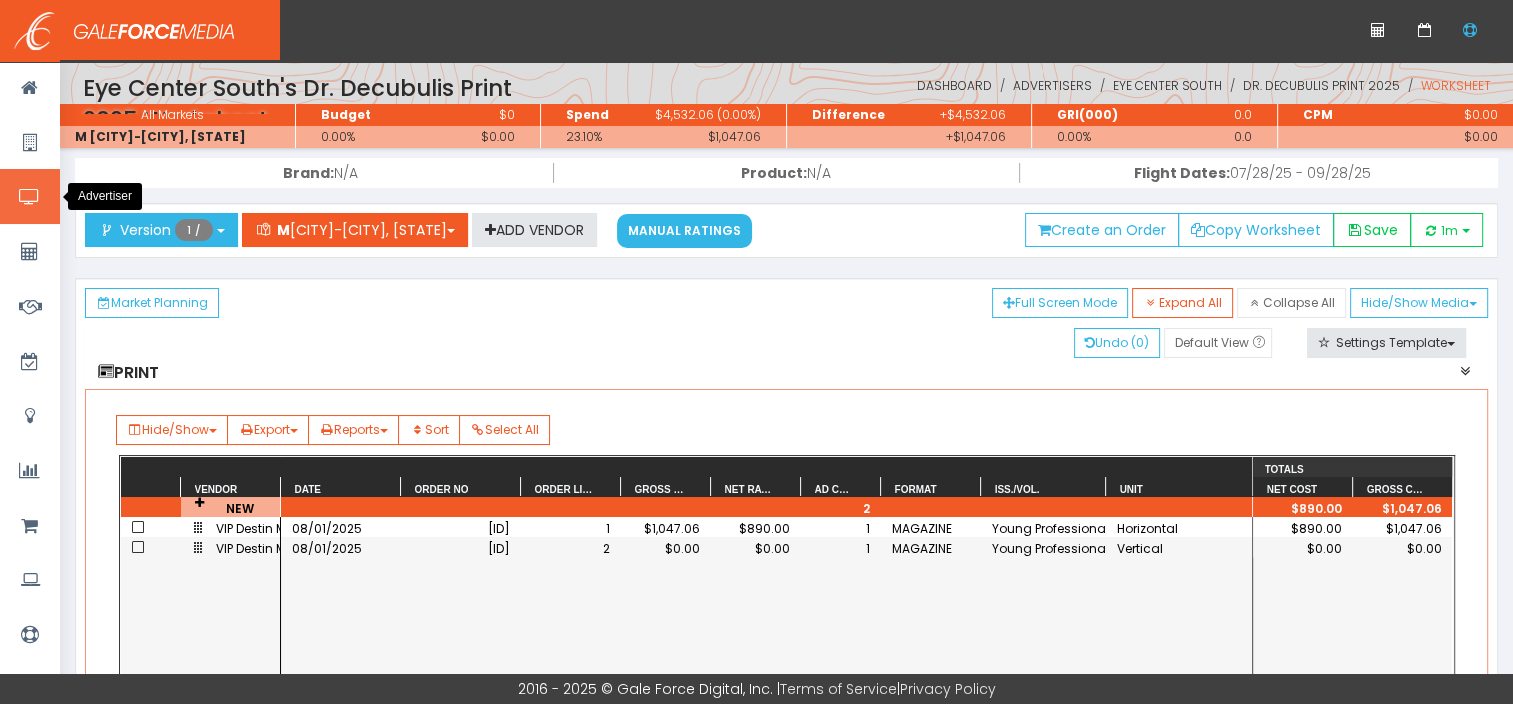 click at bounding box center [29, 197] 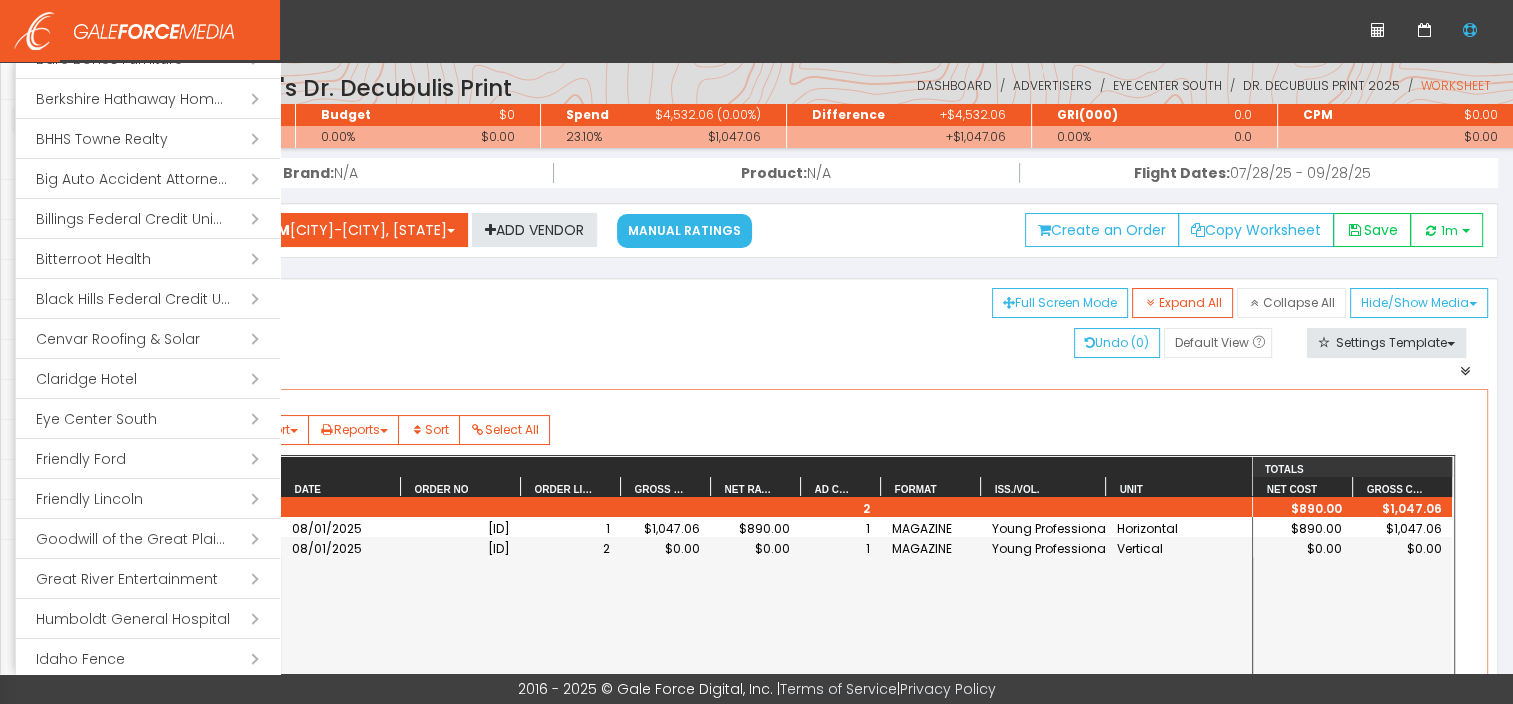scroll, scrollTop: 327, scrollLeft: 0, axis: vertical 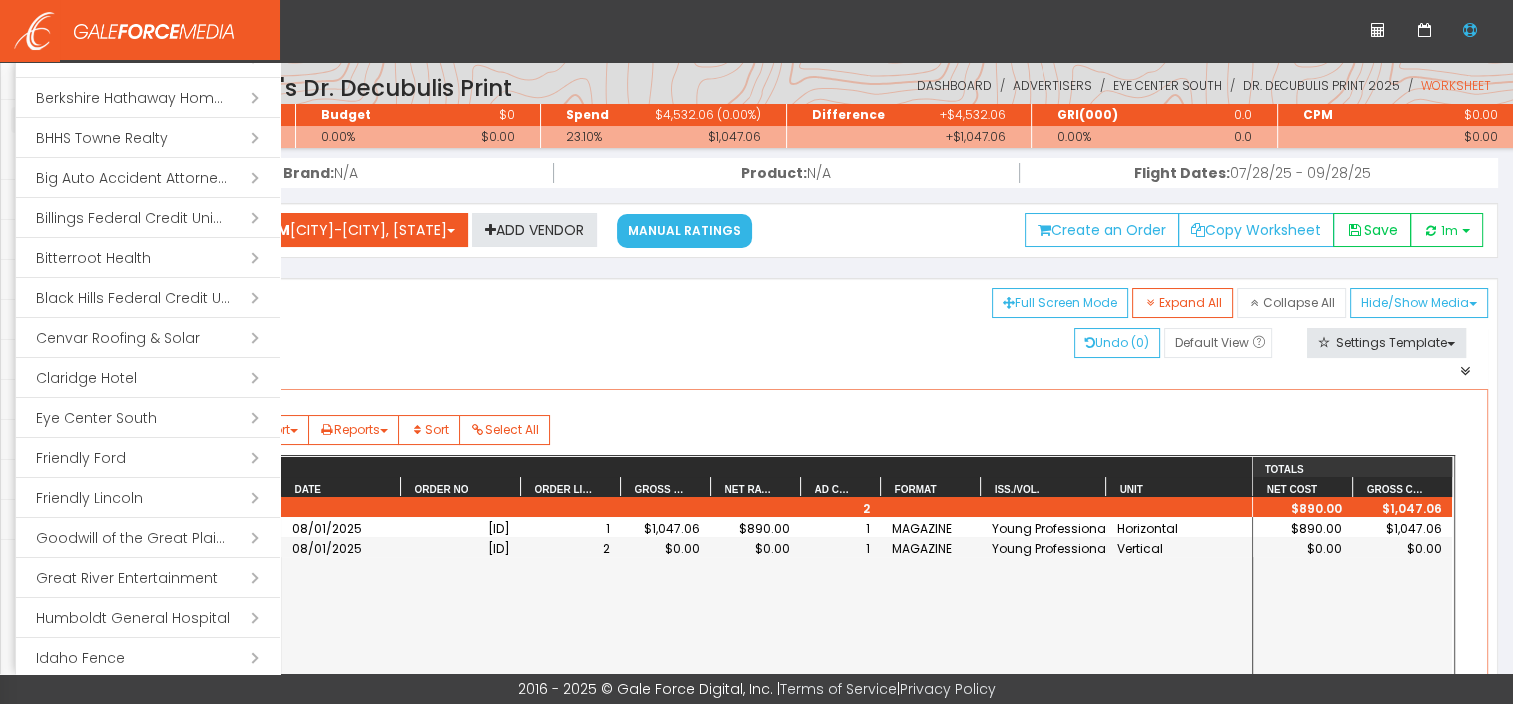 click on "Open submenu (  Eye Center South)" at bounding box center [148, 418] 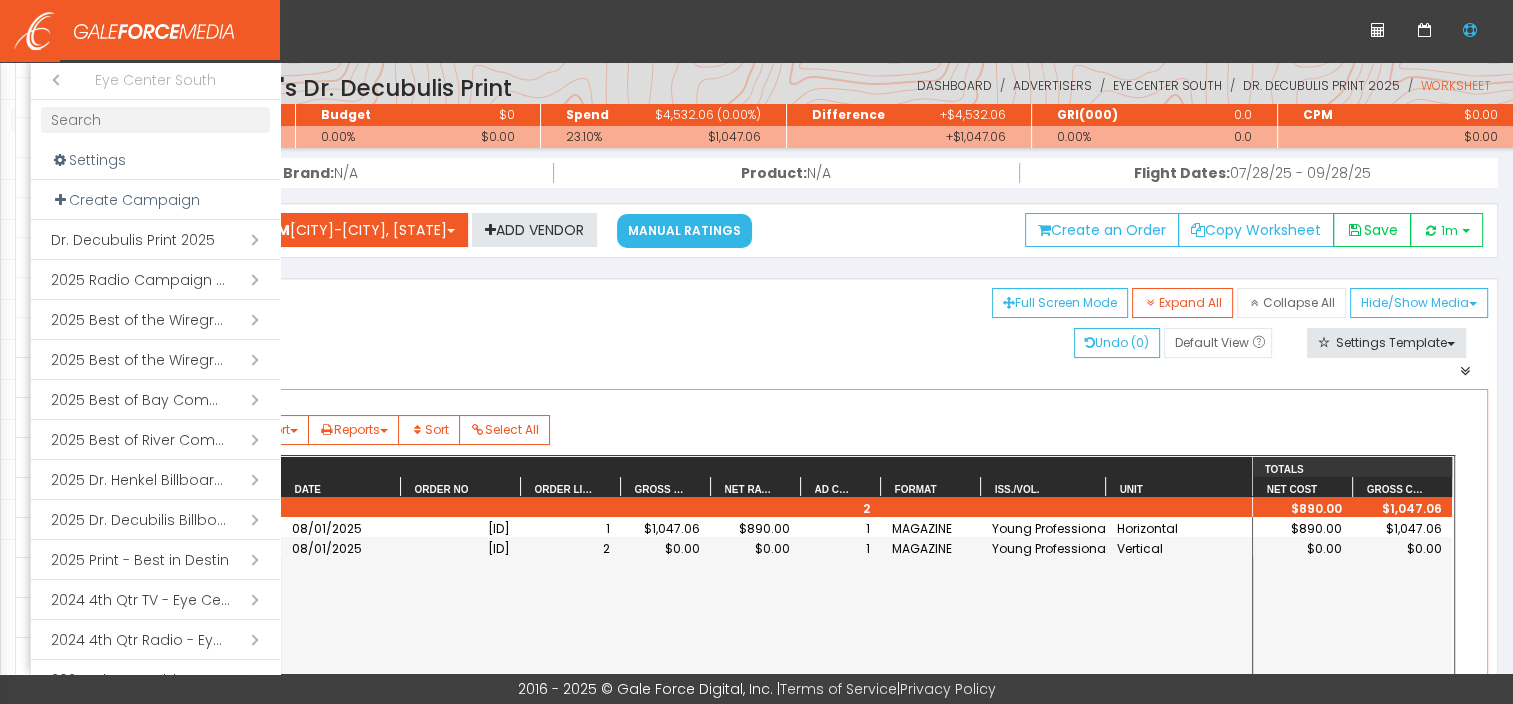 click on "0
C
CE
+/-
/
7
8 9 X 4 5 6" at bounding box center (756, 31) 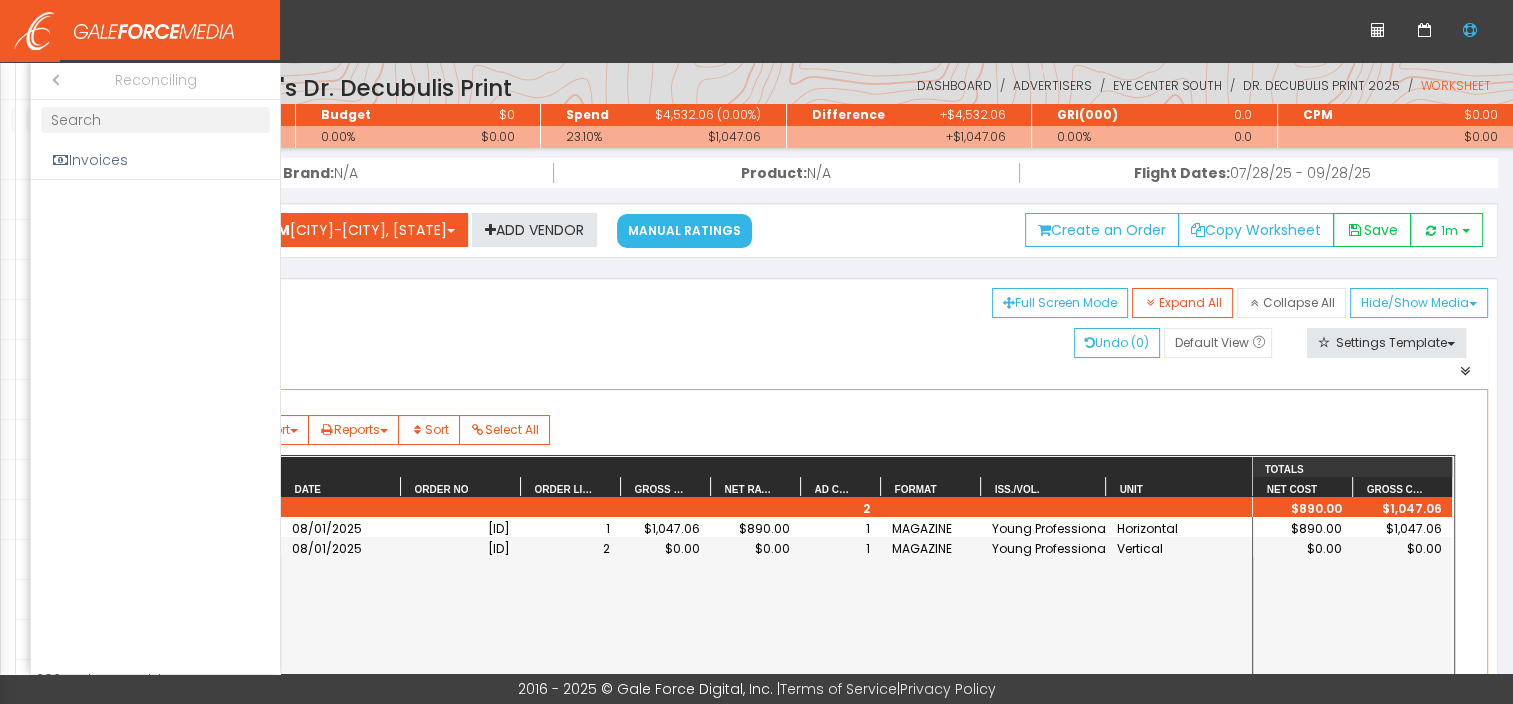 click on "Close submenu (
Reconciling
)" at bounding box center [51, 80] 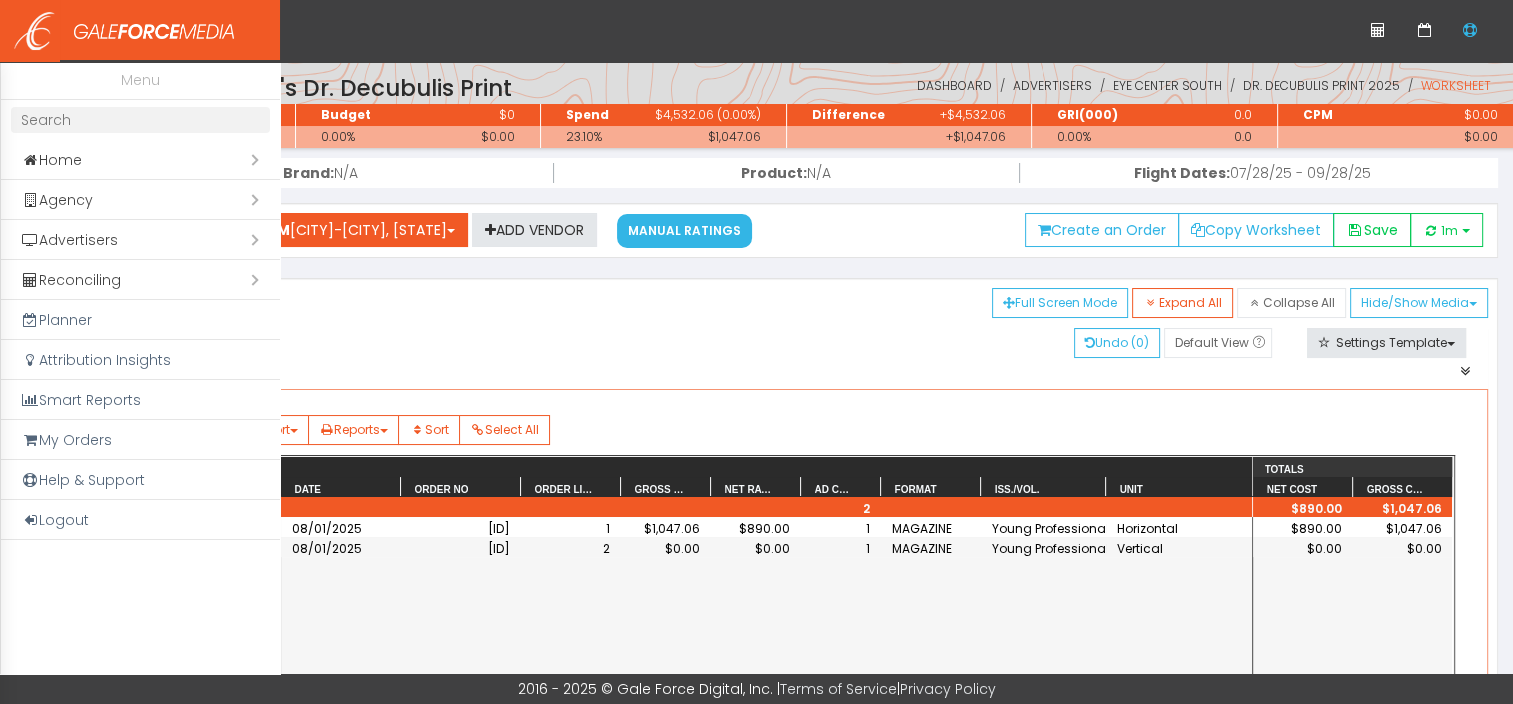 click on "Open submenu ( Advertisers)" at bounding box center [140, 240] 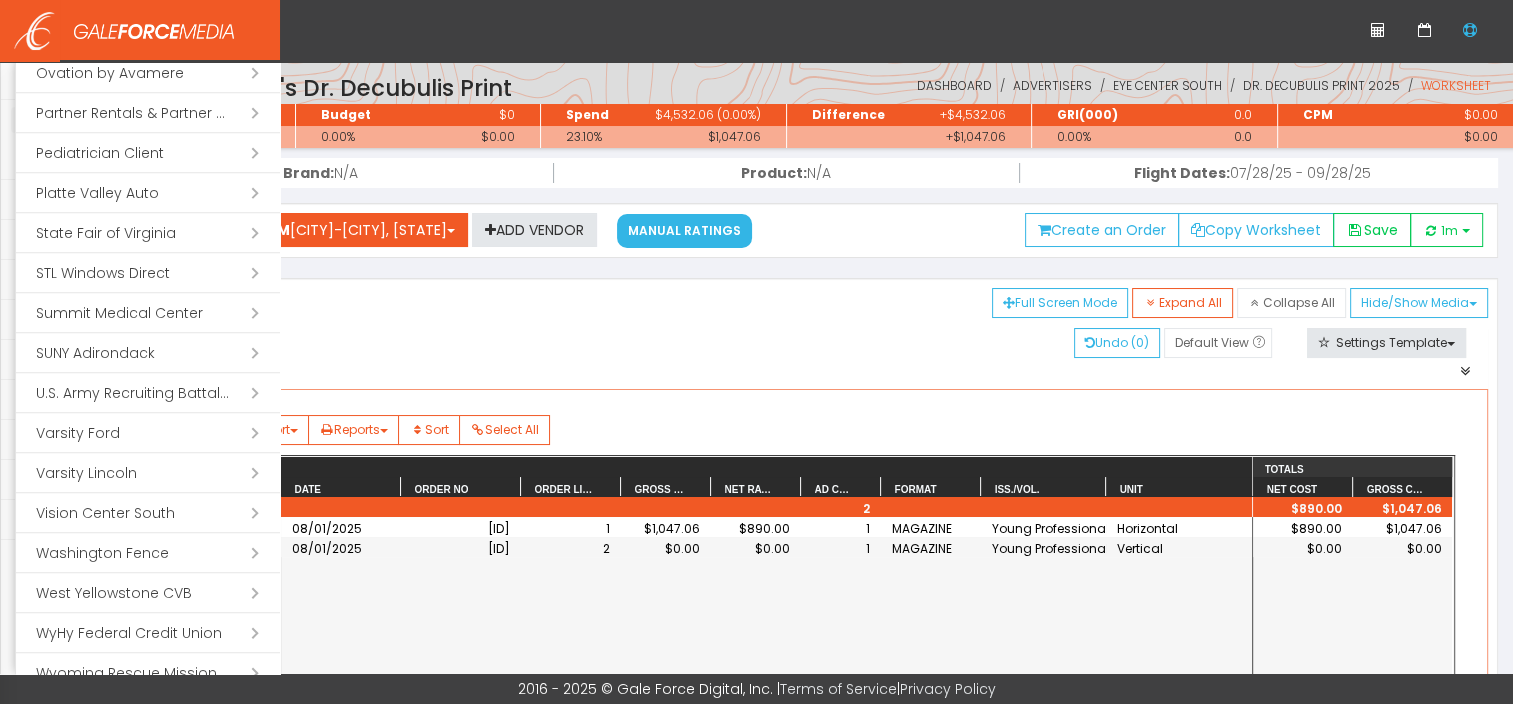 scroll, scrollTop: 1170, scrollLeft: 0, axis: vertical 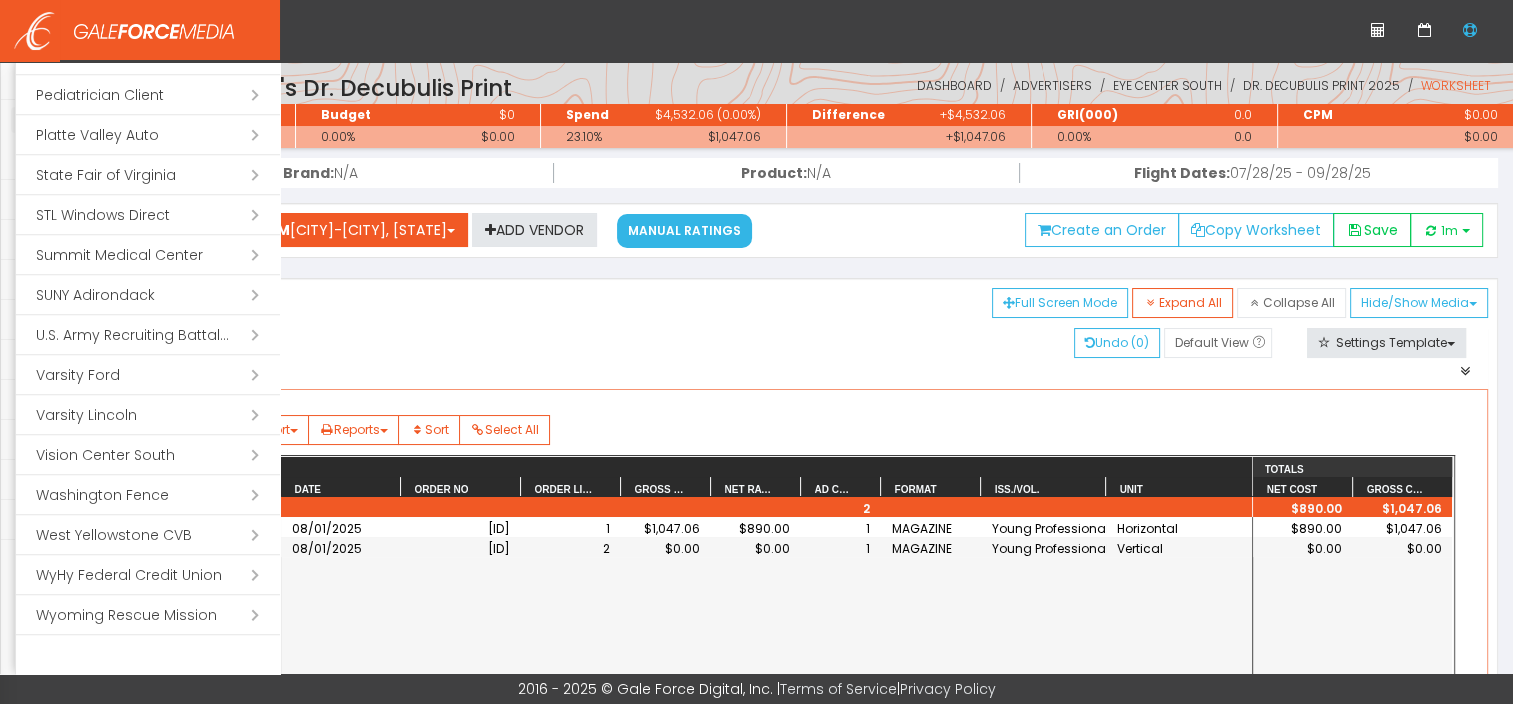 click on "Open submenu (  Vision Center South)" at bounding box center [148, 455] 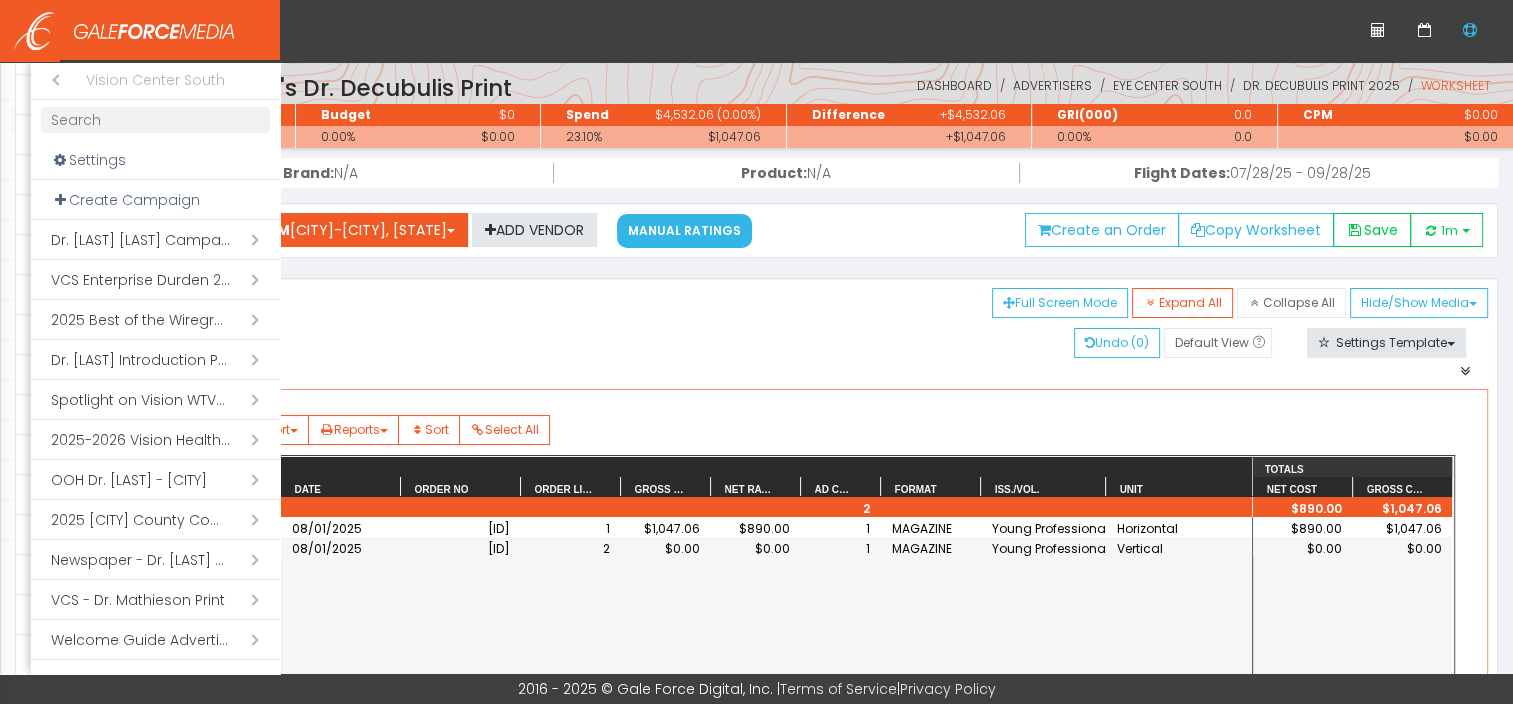 click on "Open submenu (   Dr. Clark Introduction Print Campaign)" at bounding box center (155, 360) 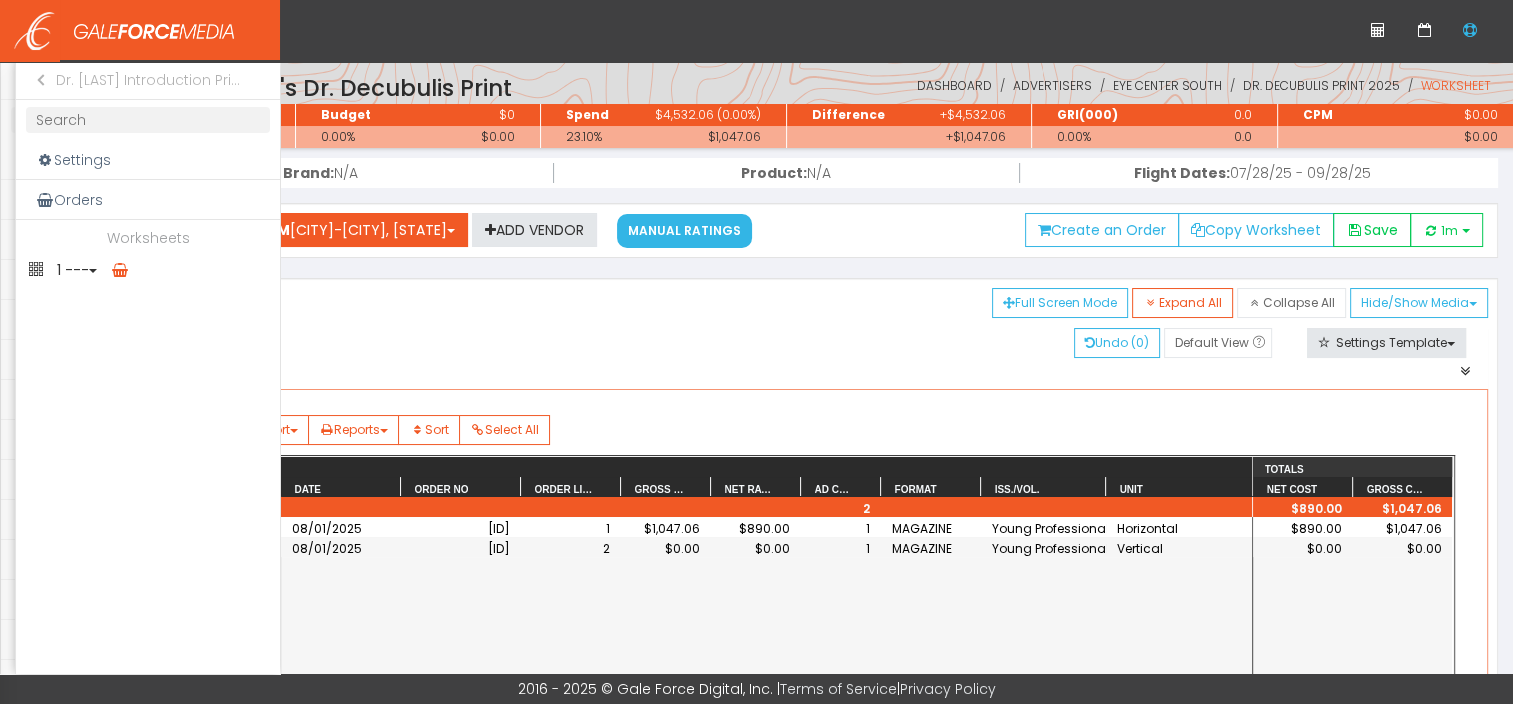 click on "1    ---" at bounding box center (148, 270) 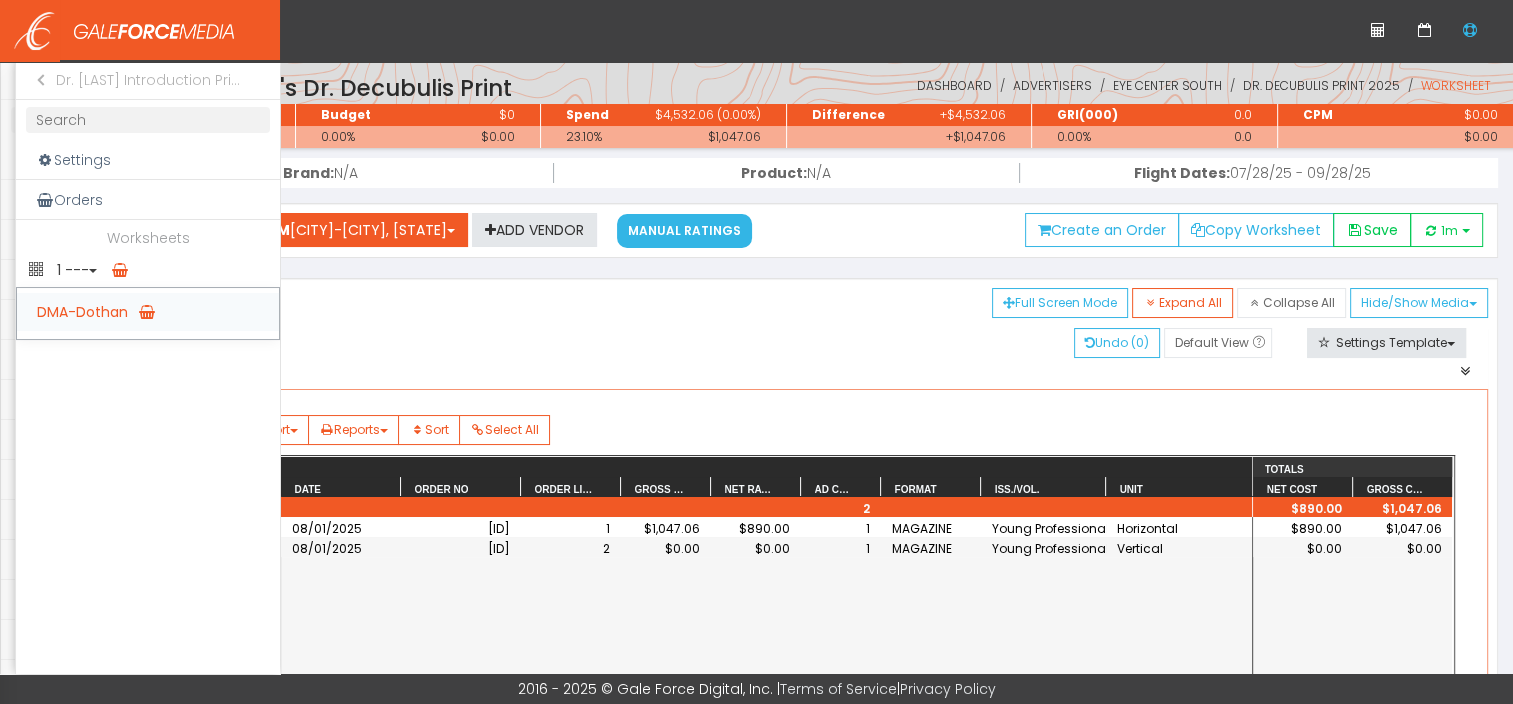 click on "DMA-Dothan" at bounding box center (148, 312) 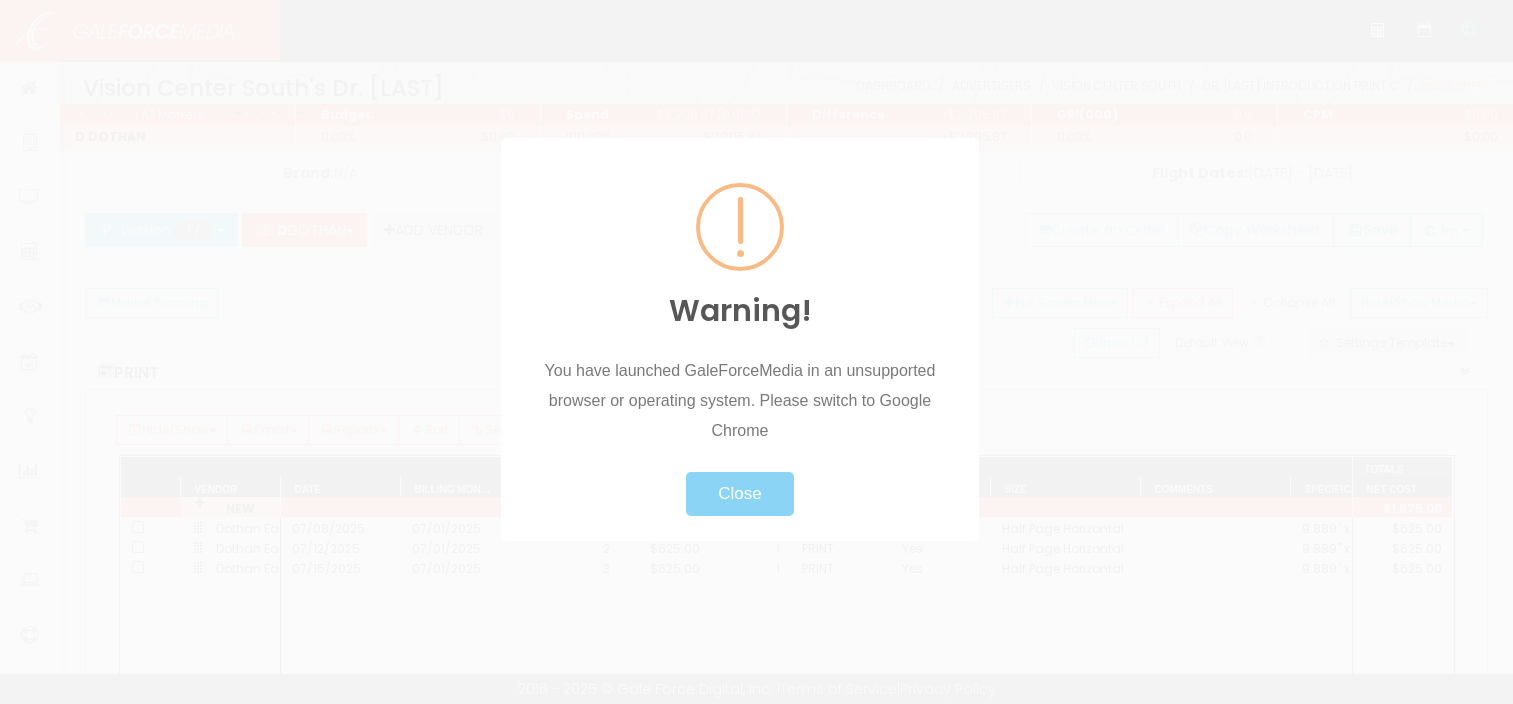 scroll, scrollTop: 0, scrollLeft: 0, axis: both 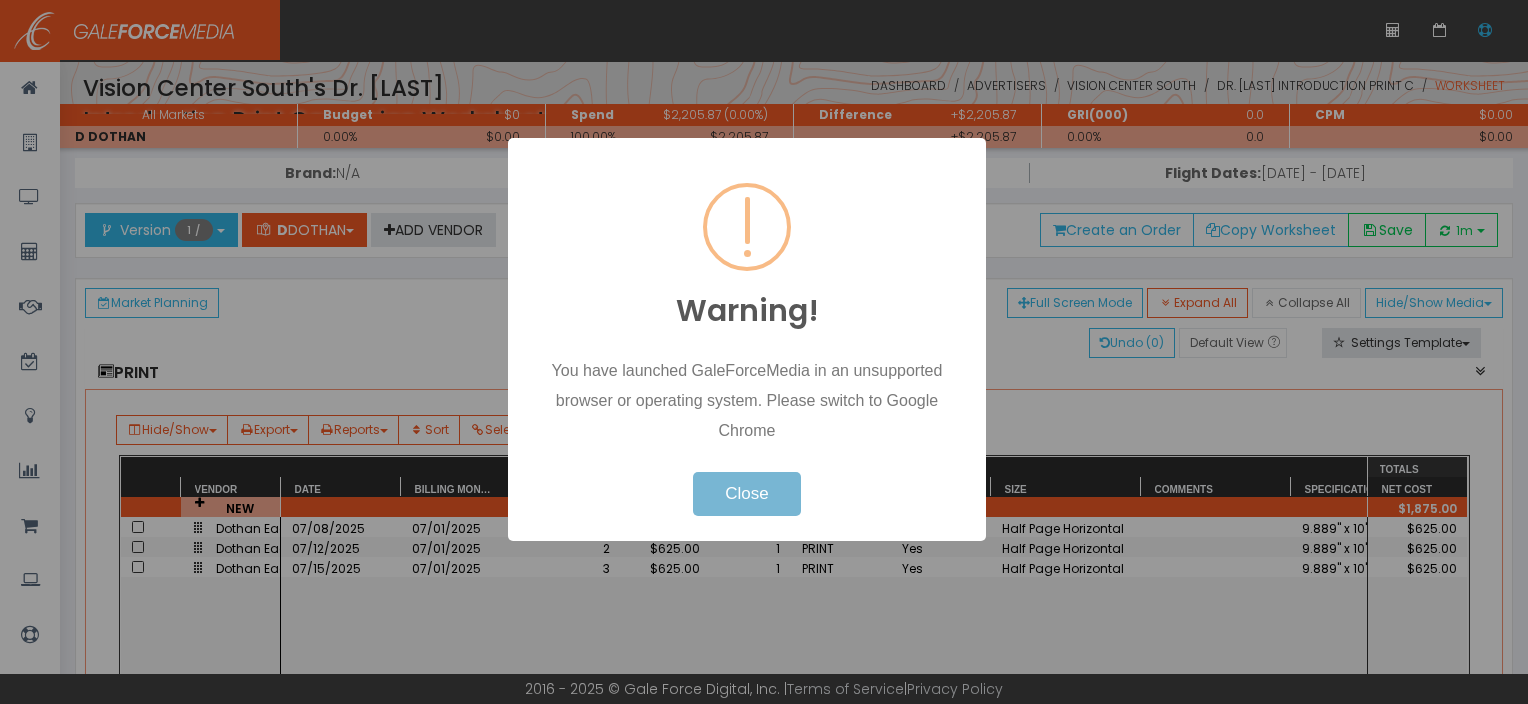 click on "Close" at bounding box center [746, 494] 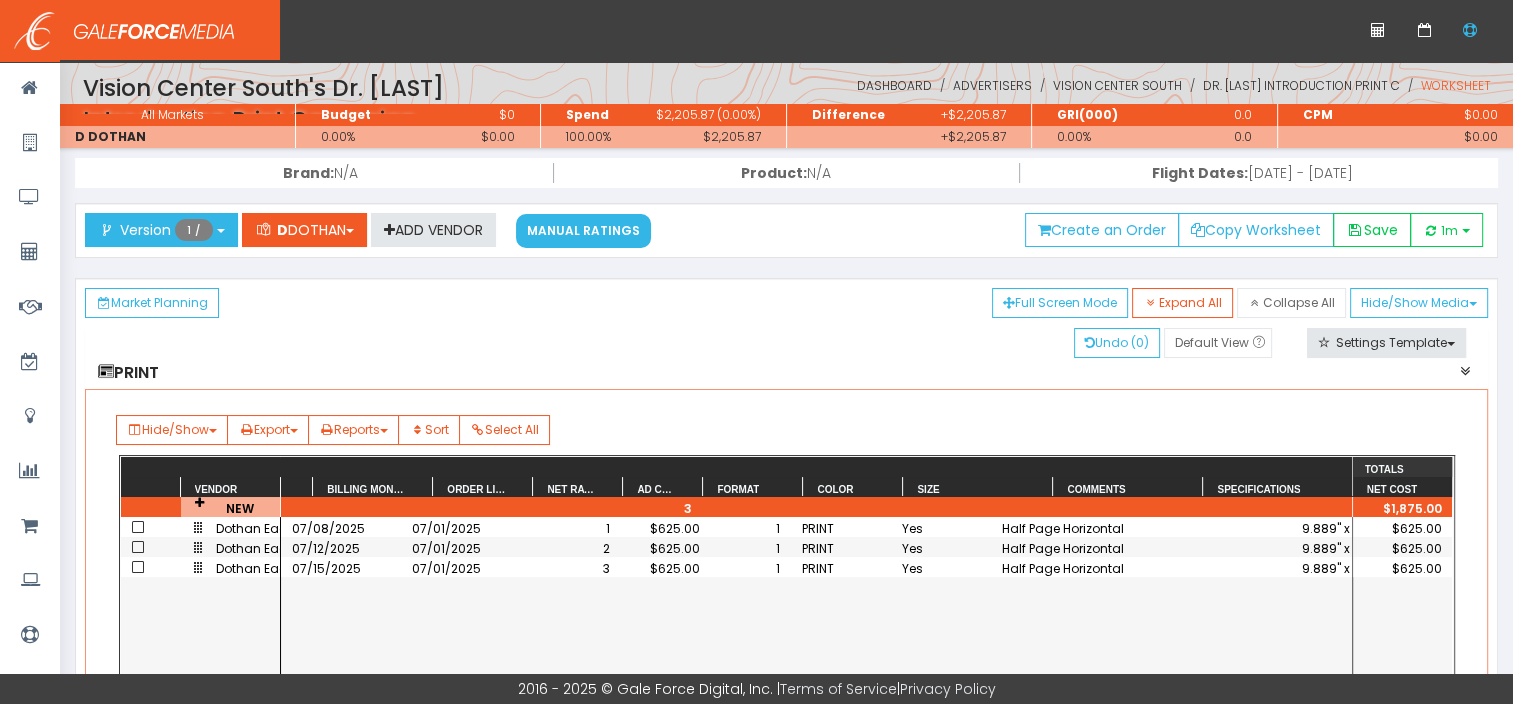 scroll, scrollTop: 0, scrollLeft: 87, axis: horizontal 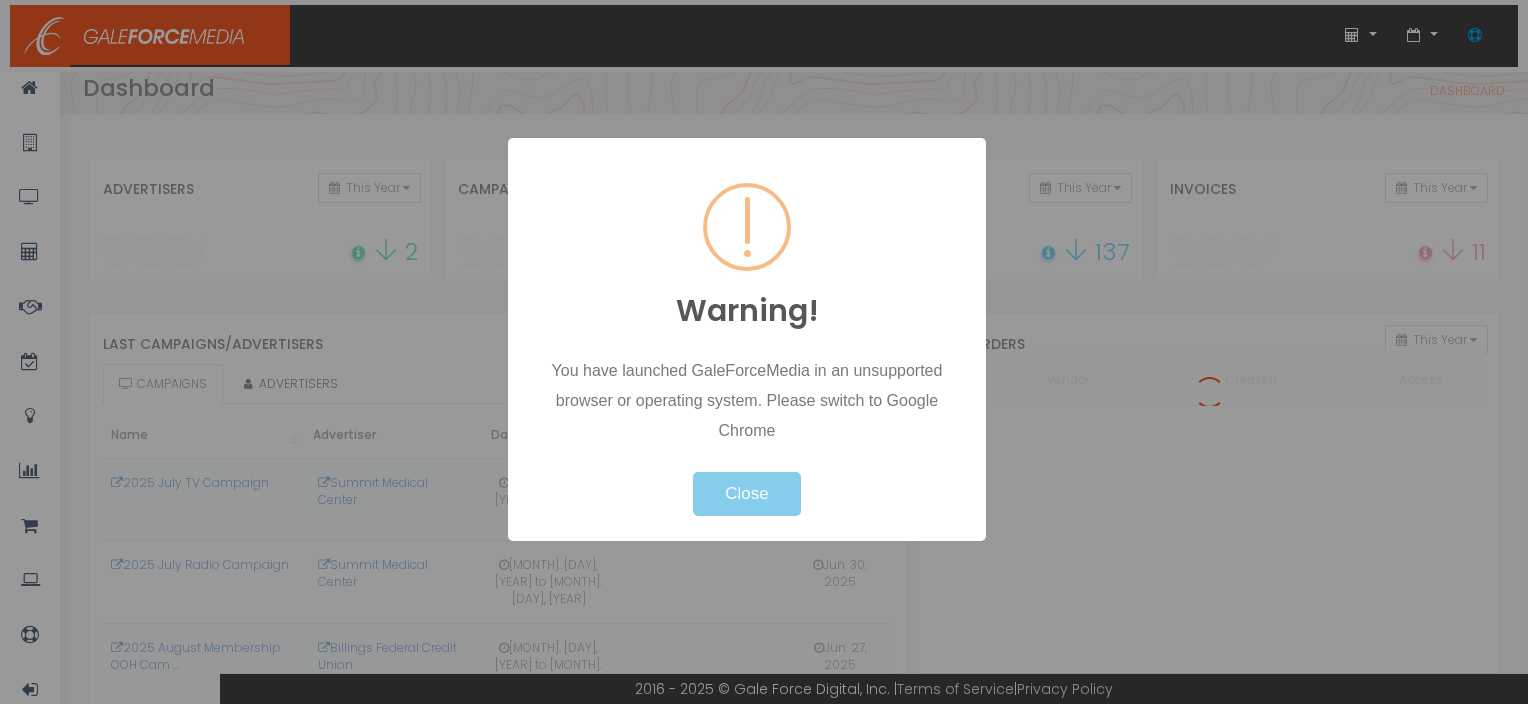 click on "Close" at bounding box center [746, 494] 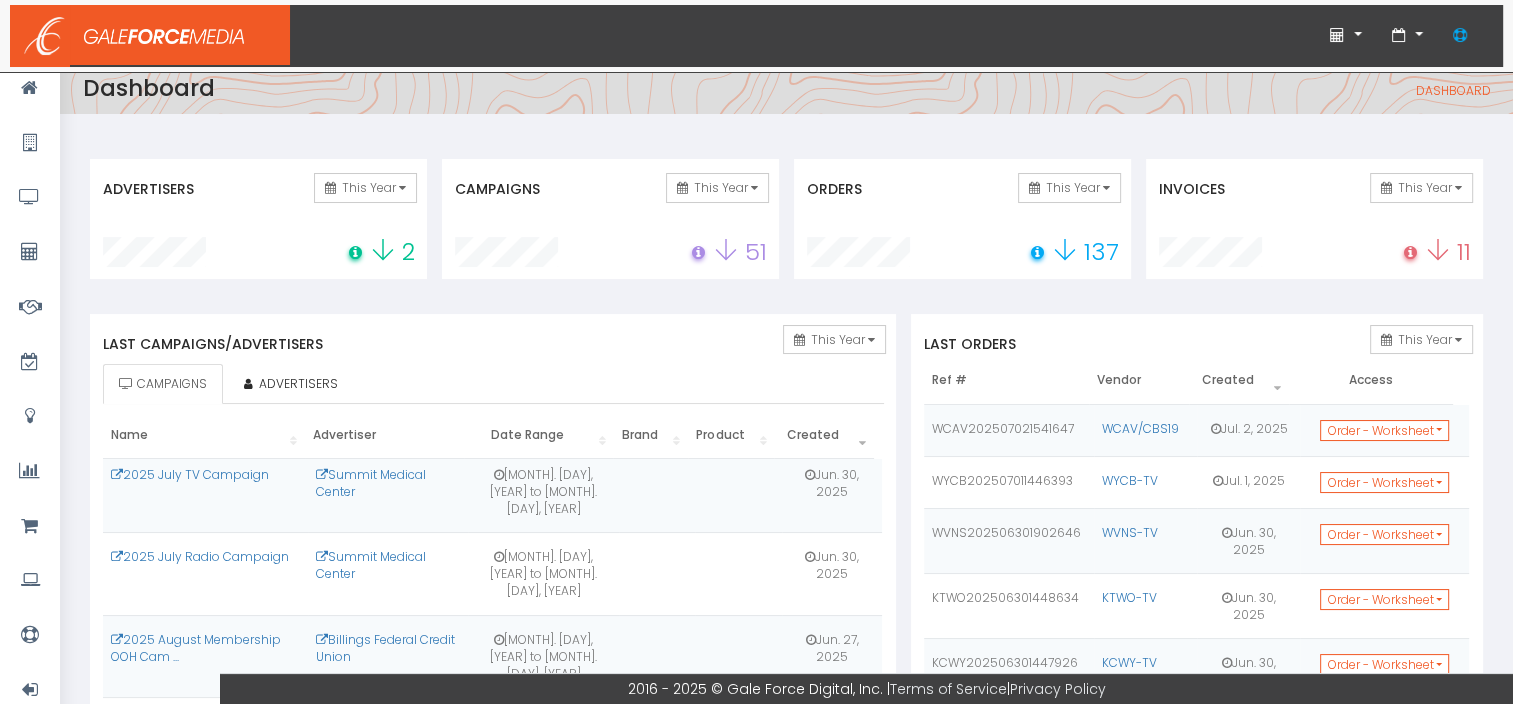 scroll, scrollTop: 0, scrollLeft: 0, axis: both 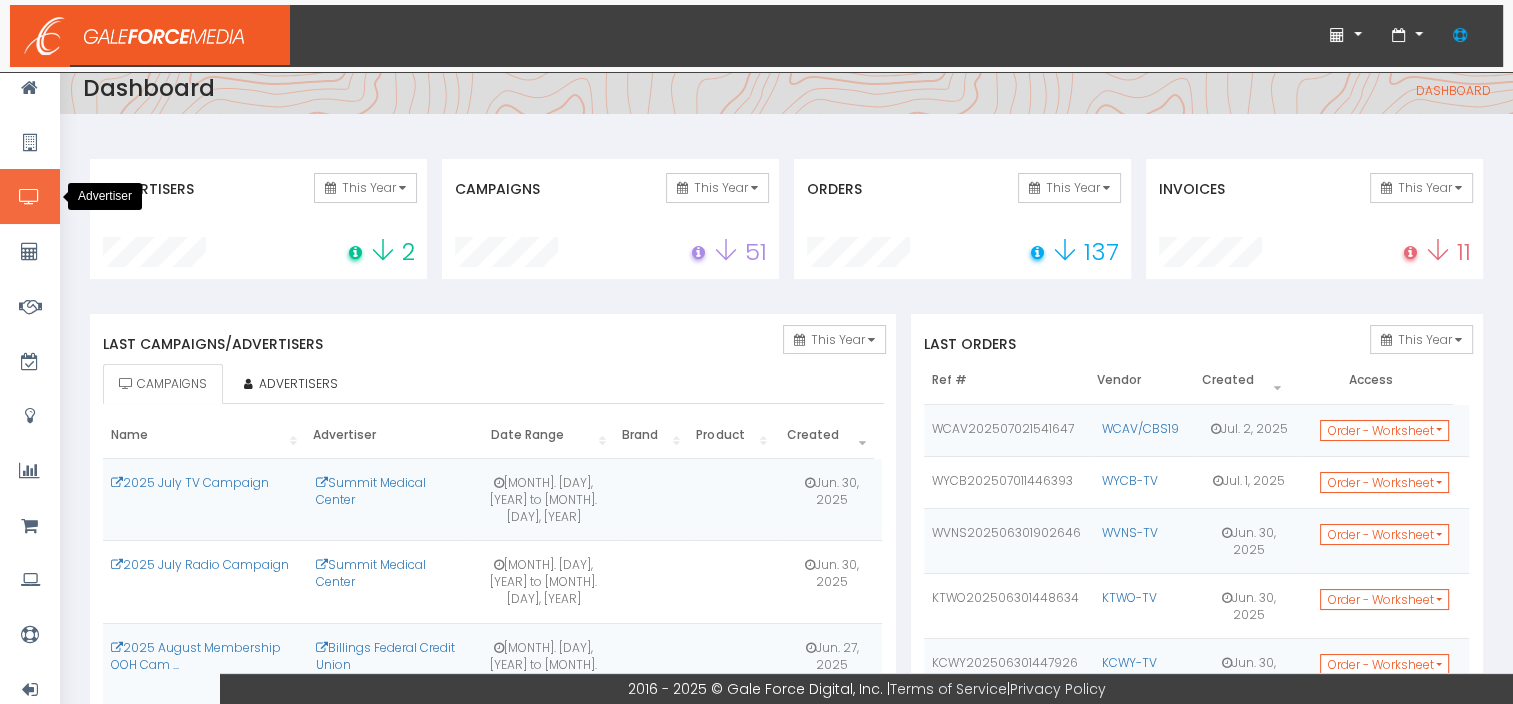 click at bounding box center (29, 197) 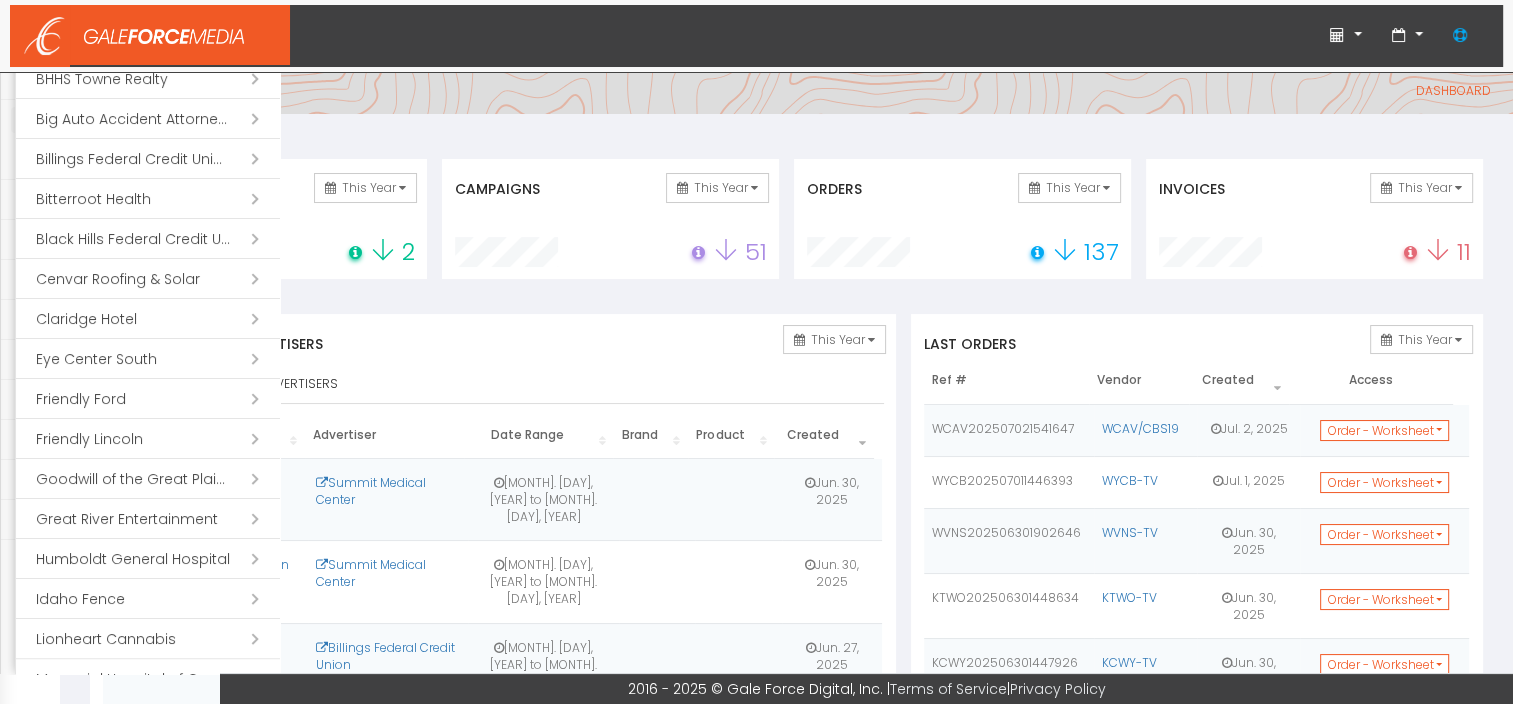scroll, scrollTop: 384, scrollLeft: 0, axis: vertical 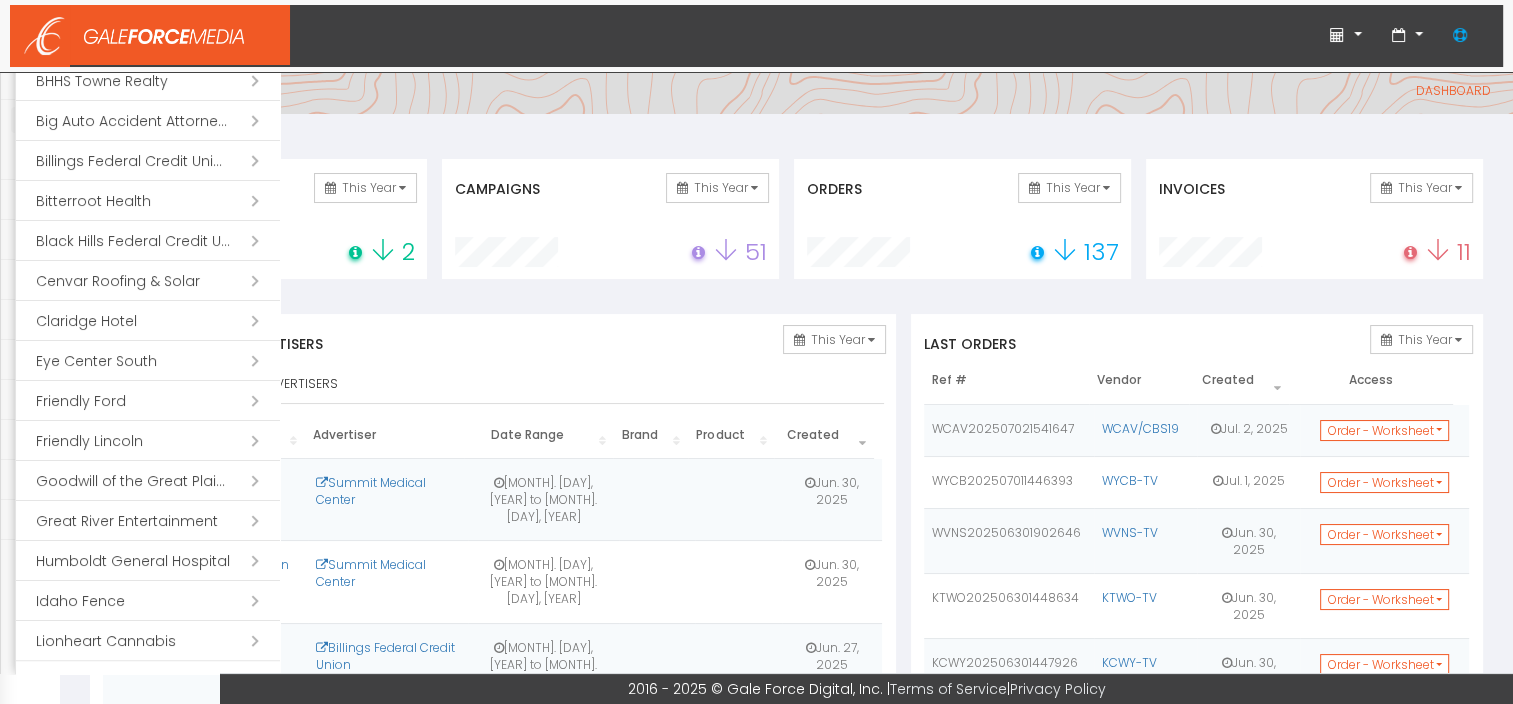 click on "Open submenu (  Eye Center South)" at bounding box center [148, 361] 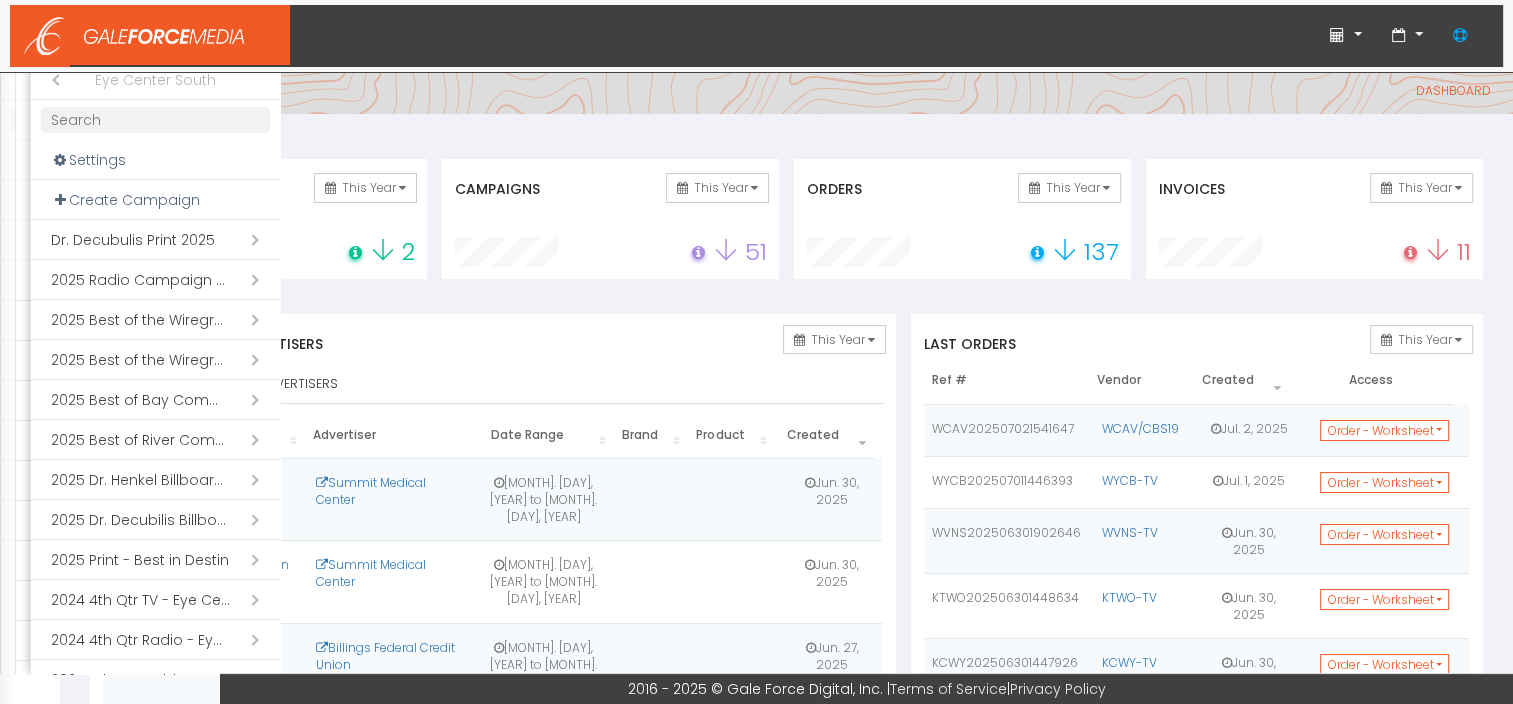 click on "Open submenu (   Dr. Decubulis Print 2025)" at bounding box center (155, 240) 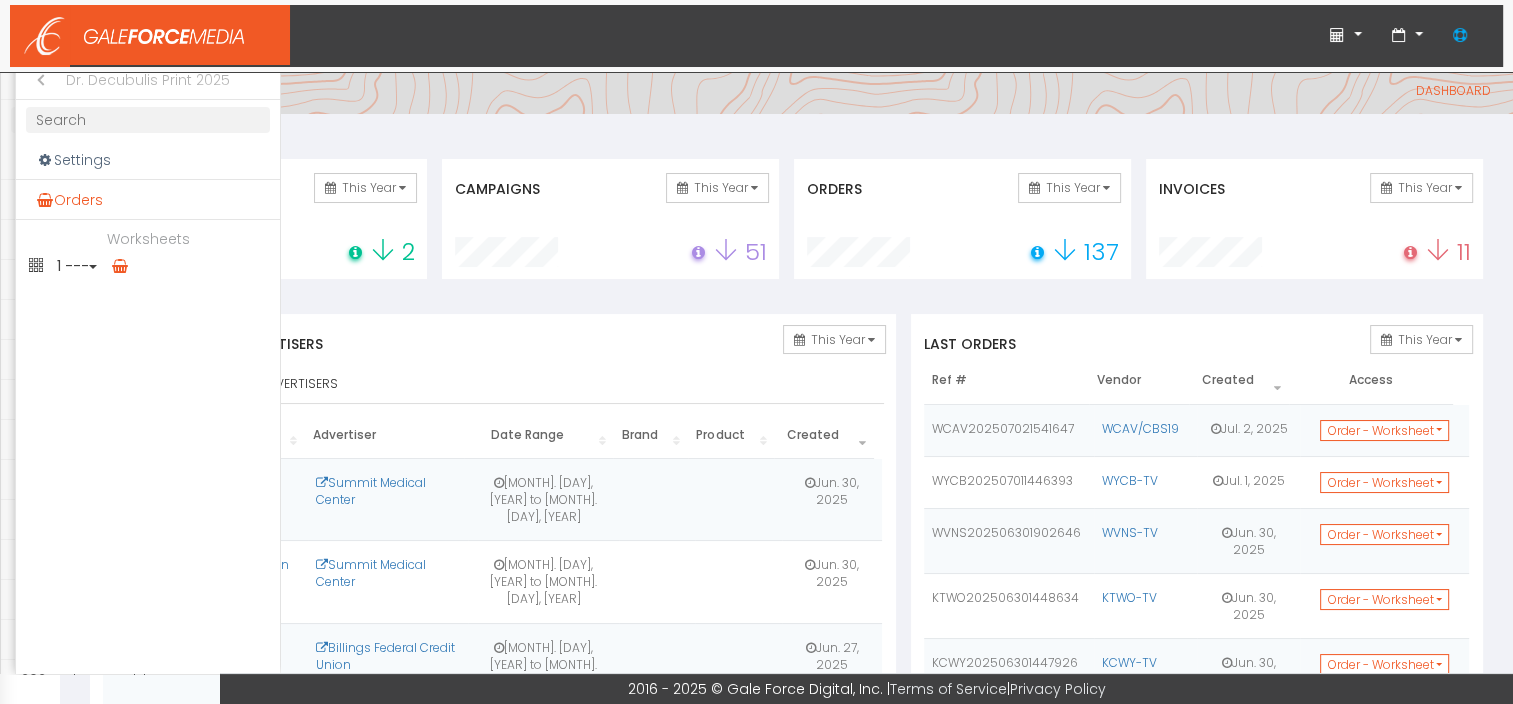 click on "Orders" at bounding box center [148, 200] 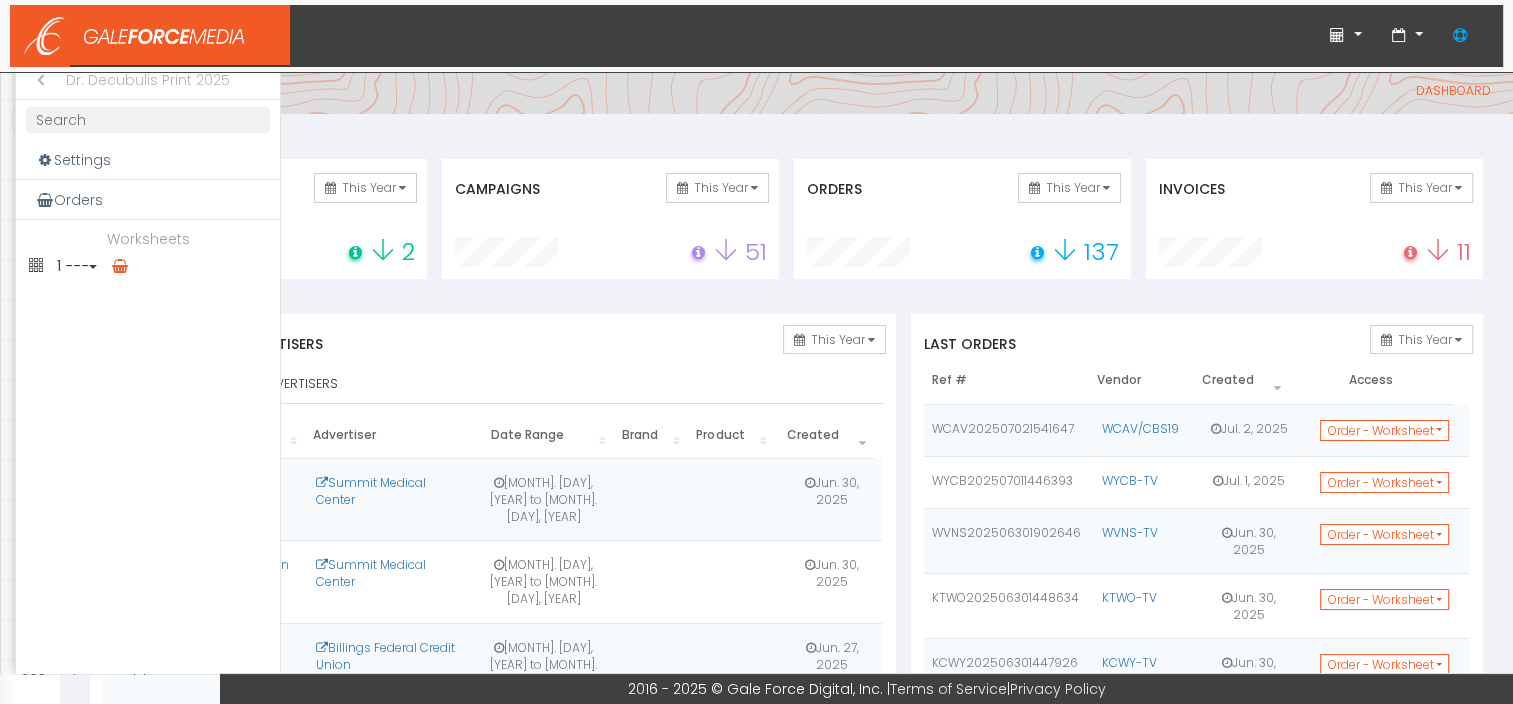 click at bounding box center (93, 267) 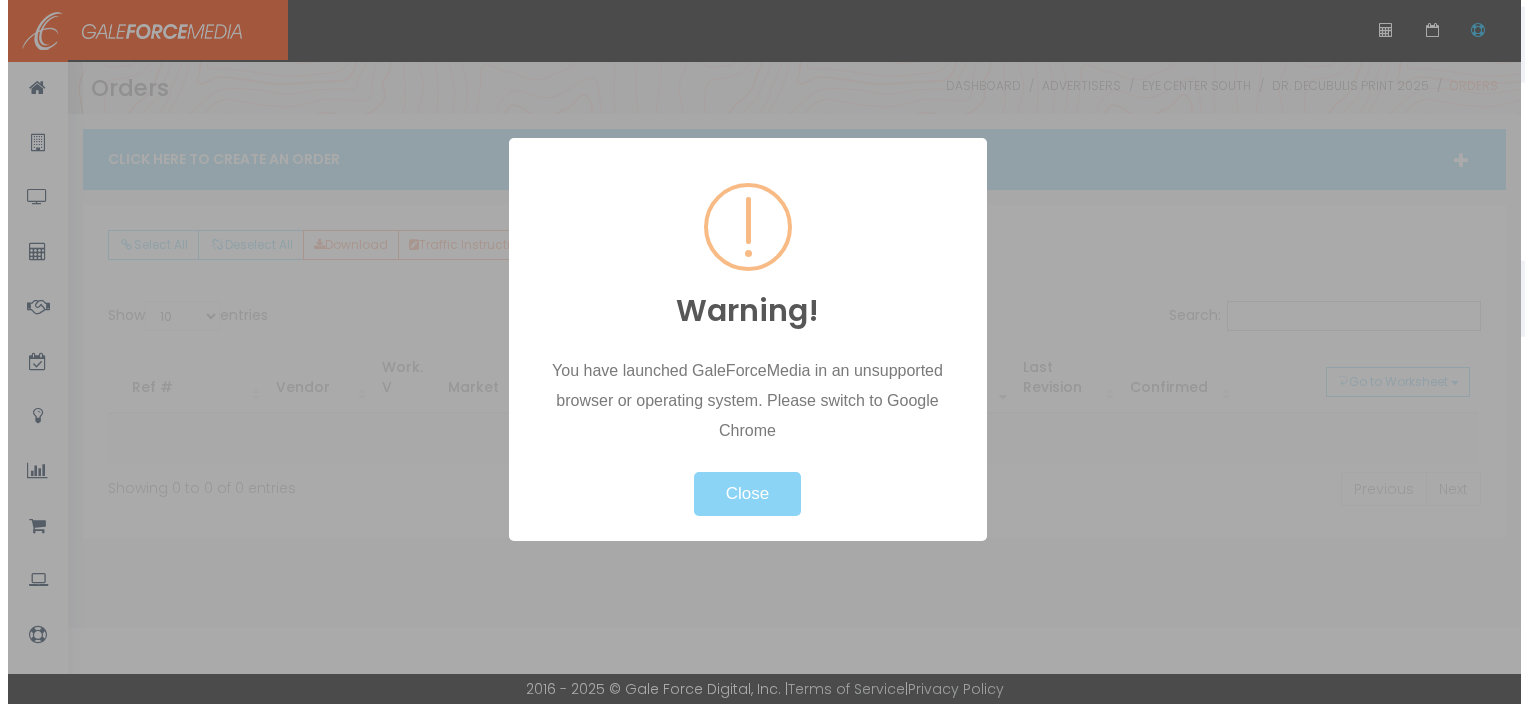 scroll, scrollTop: 0, scrollLeft: 0, axis: both 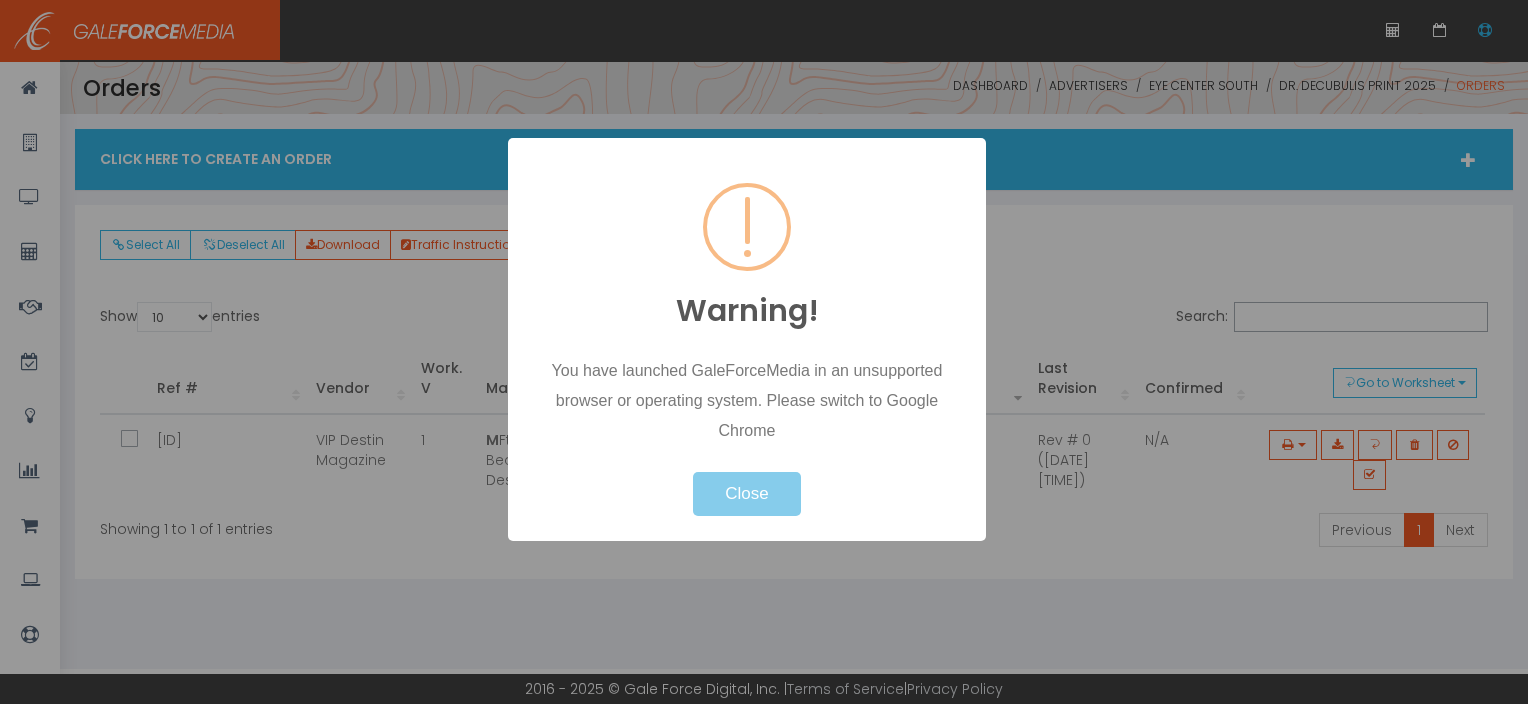 click on "Close" at bounding box center [746, 494] 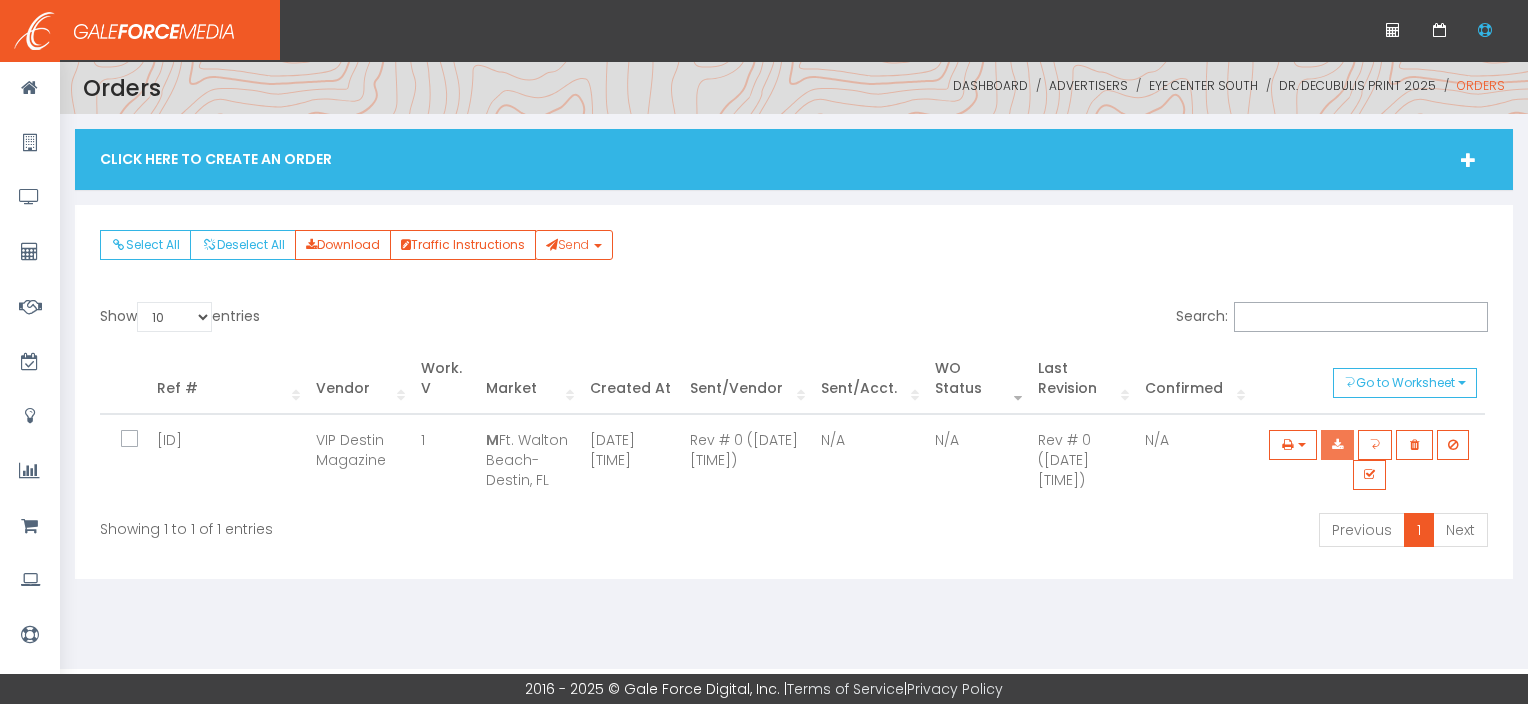click at bounding box center (1337, 445) 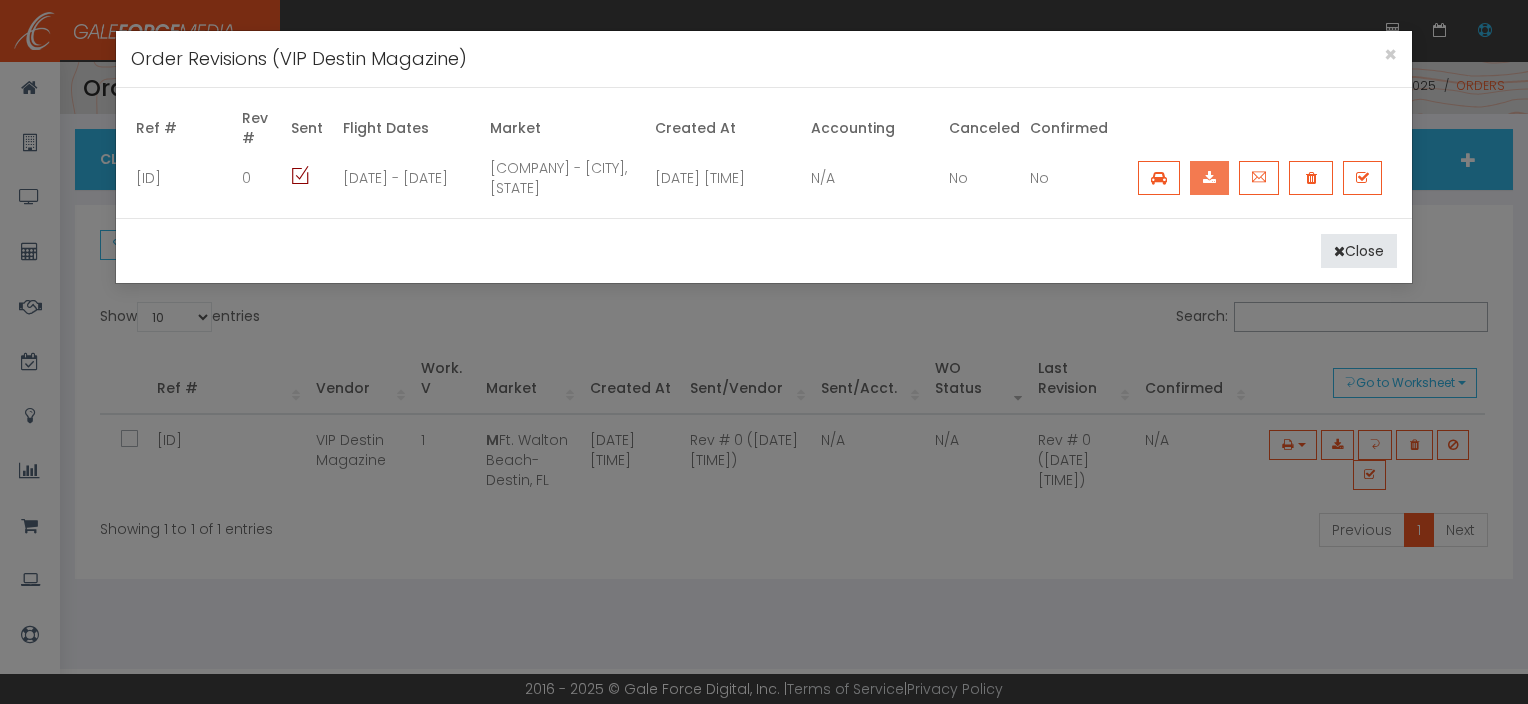 click at bounding box center [1209, 178] 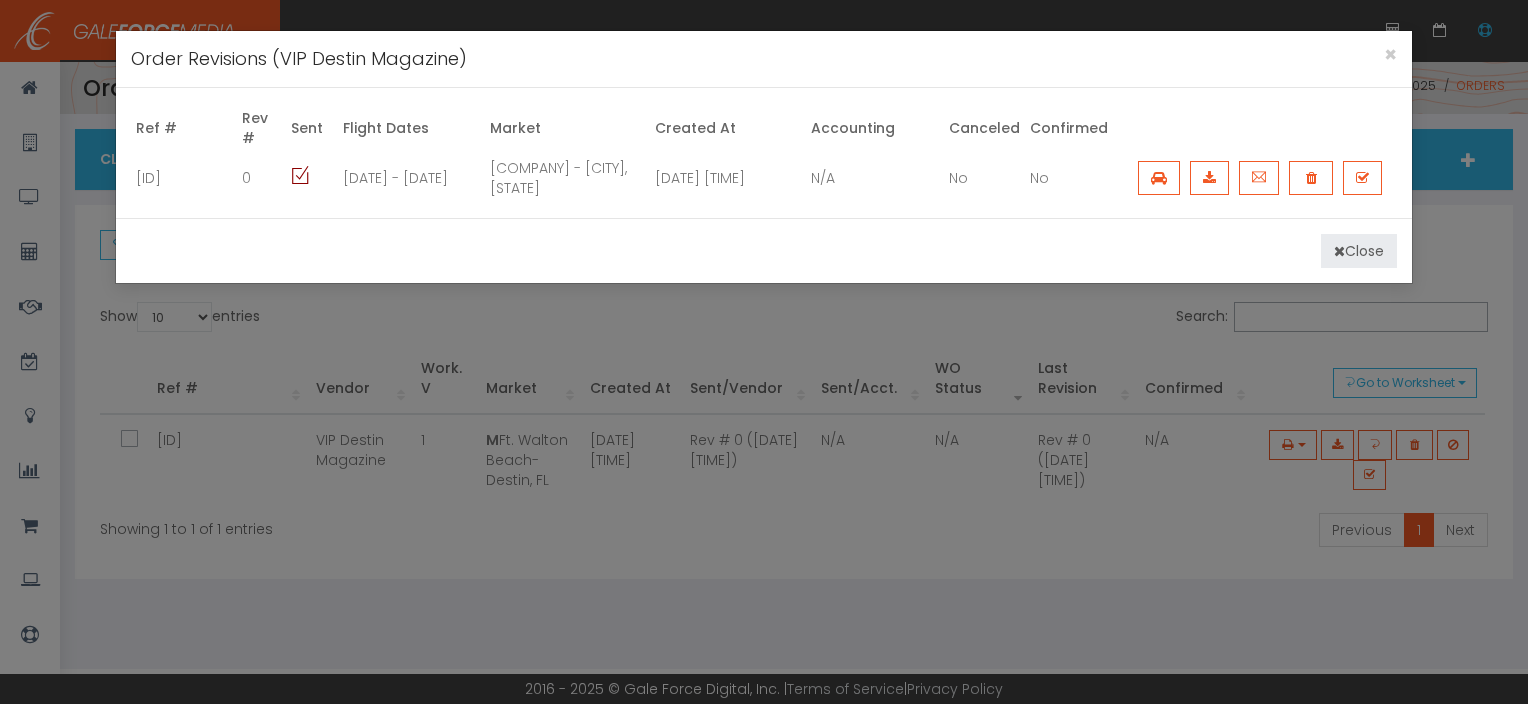 click on "Close" at bounding box center (1359, 251) 